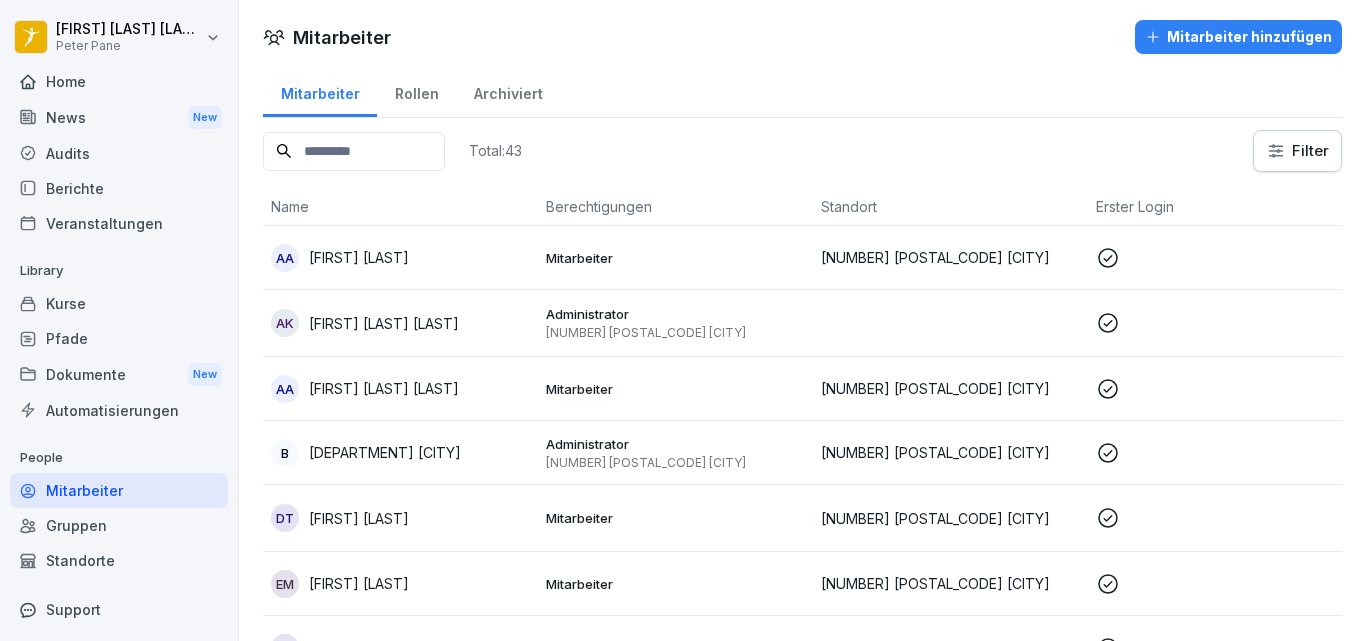 scroll, scrollTop: 0, scrollLeft: 0, axis: both 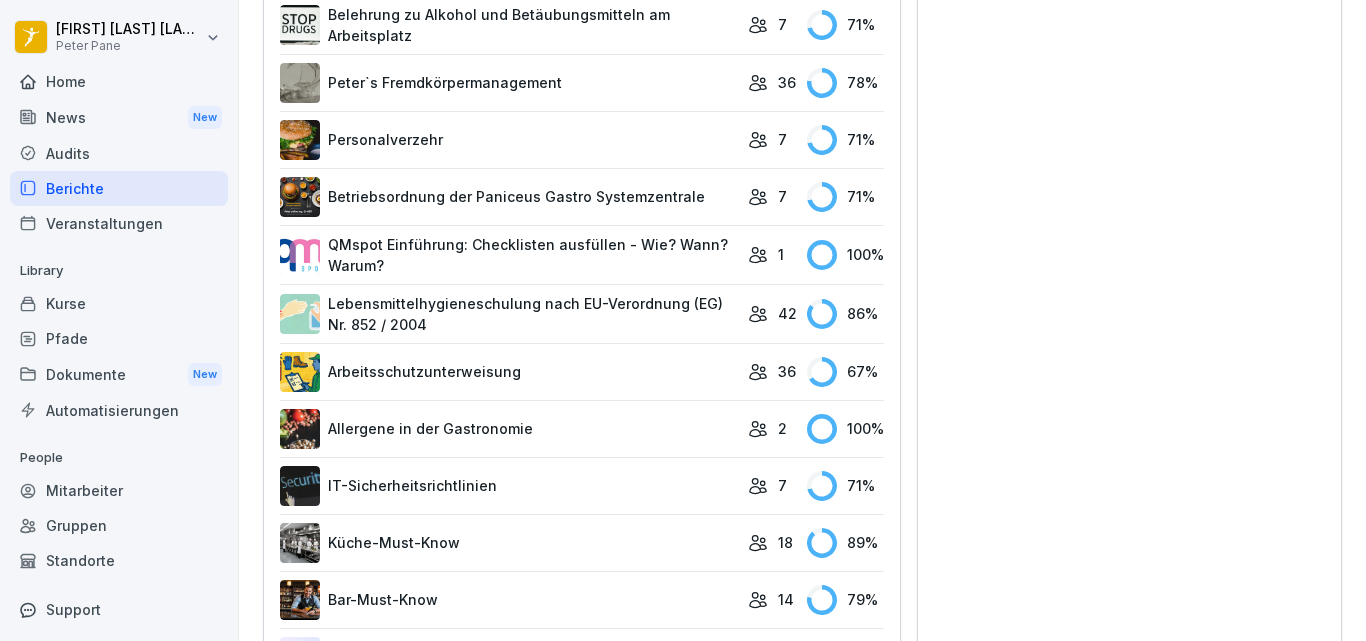click on "Lebensmittelhygieneschulung nach EU-Verordnung (EG) Nr. 852 / 2004" at bounding box center [509, 314] 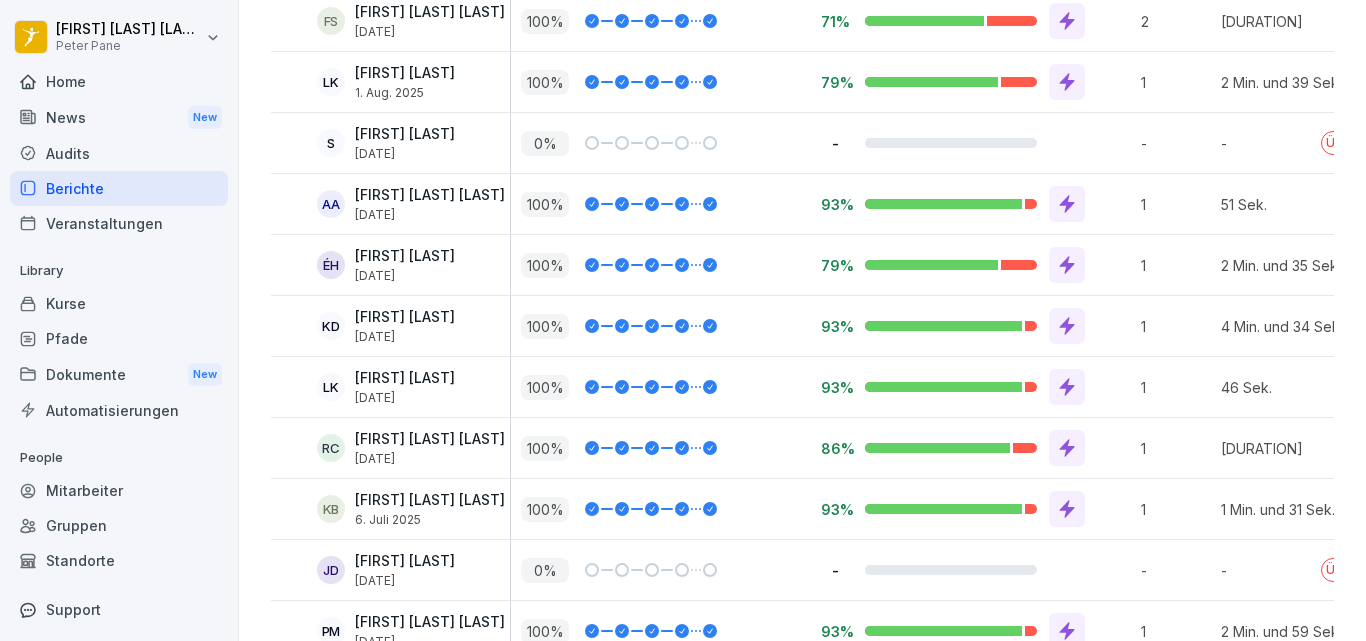 scroll, scrollTop: 1253, scrollLeft: 0, axis: vertical 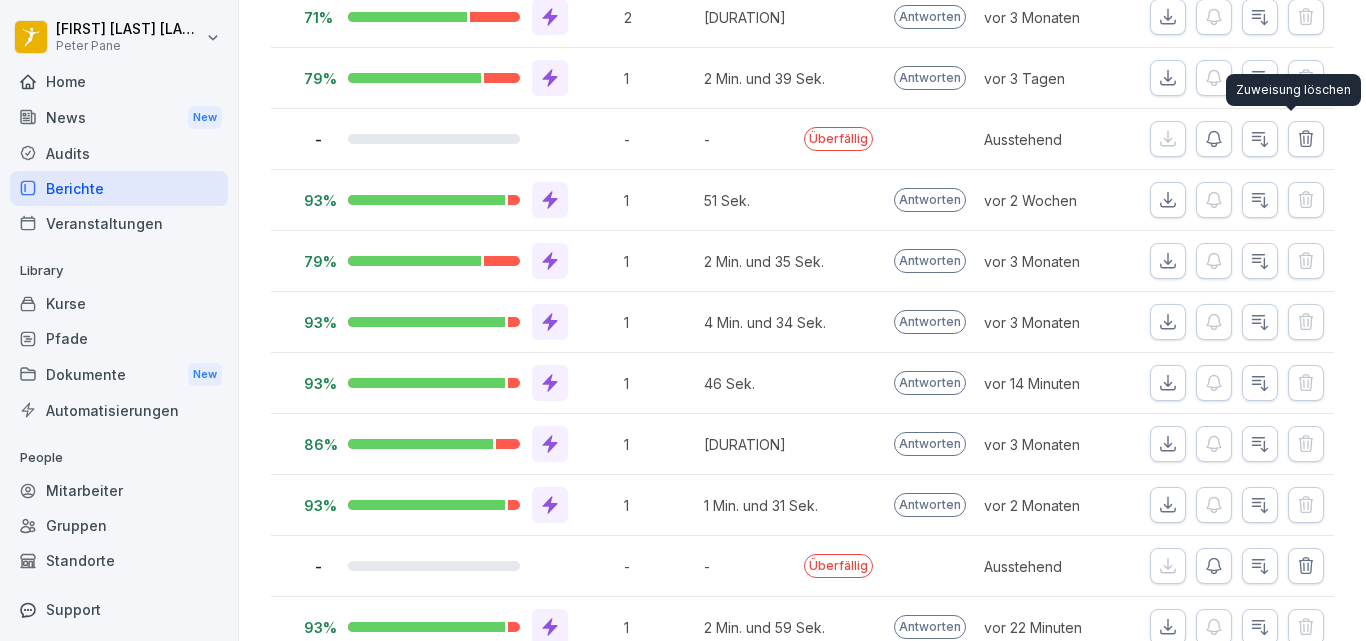 click 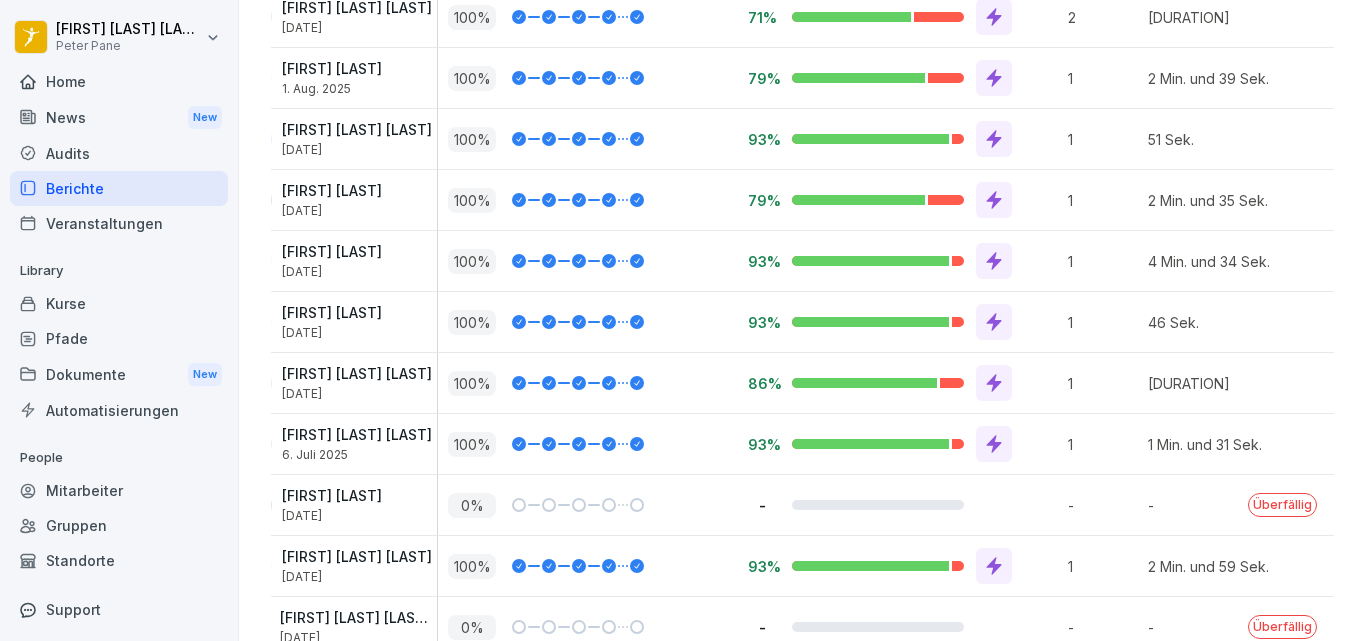 scroll, scrollTop: 0, scrollLeft: 0, axis: both 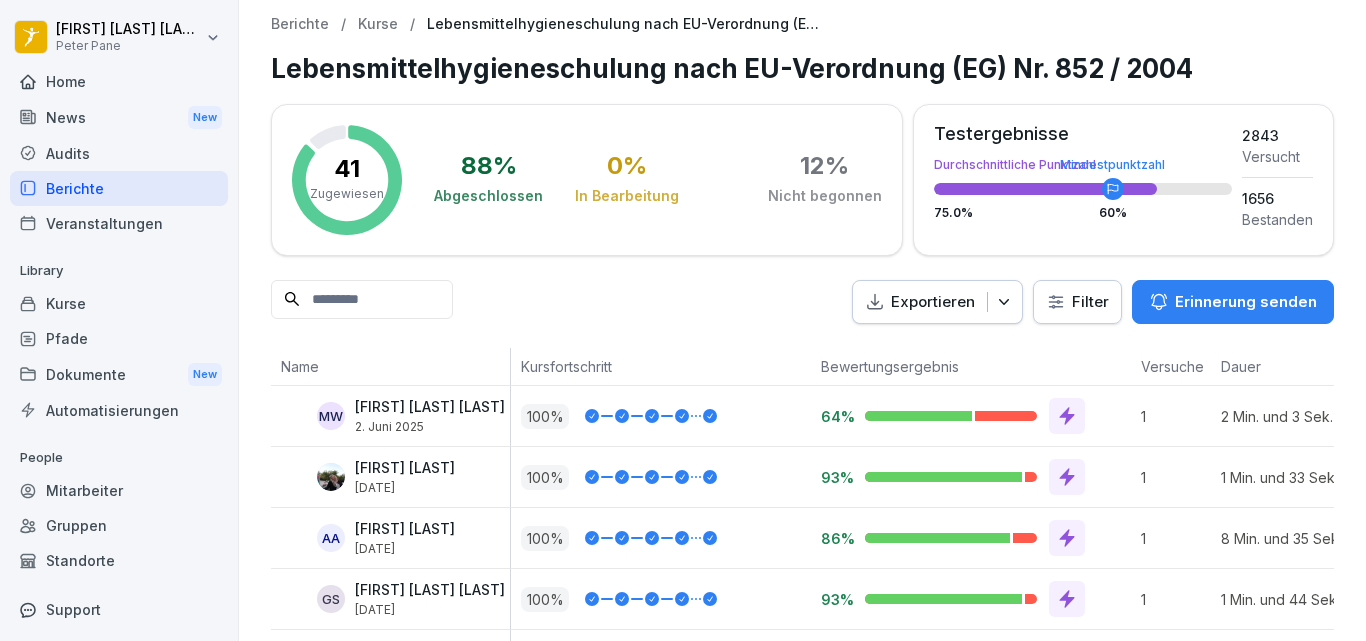 click on "Mitarbeiter" at bounding box center (119, 490) 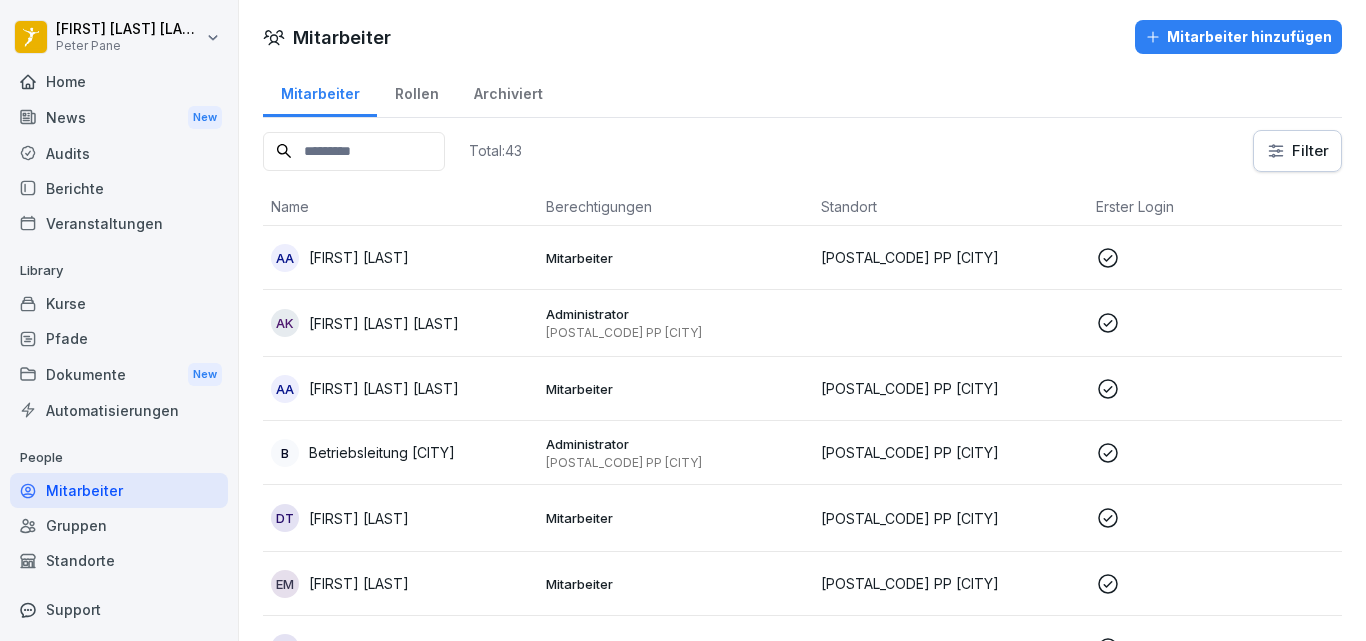 click at bounding box center [354, 151] 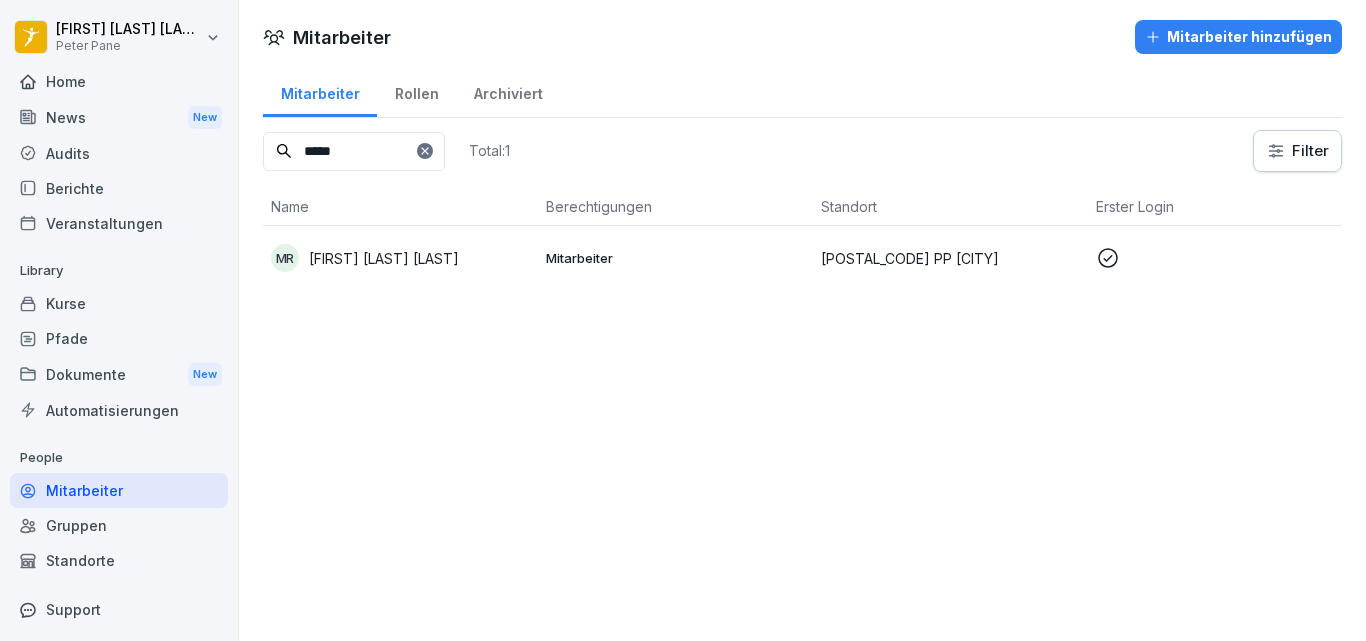 type on "*****" 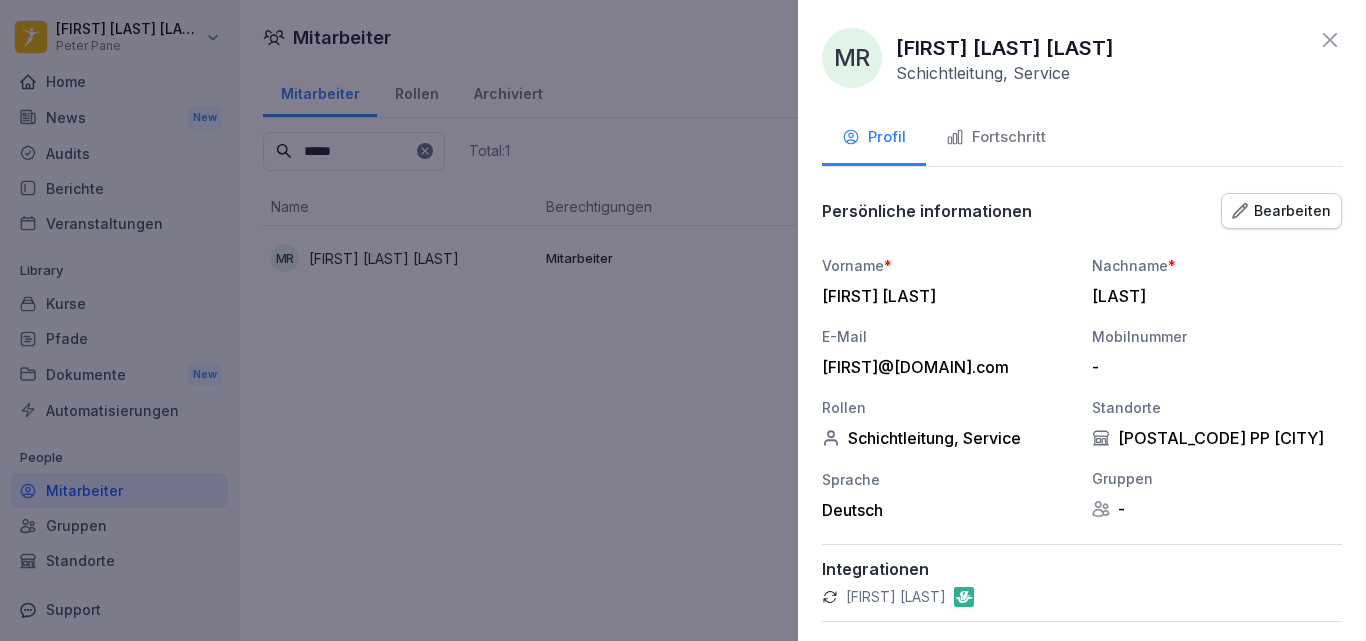 click on "Fortschritt" at bounding box center (996, 137) 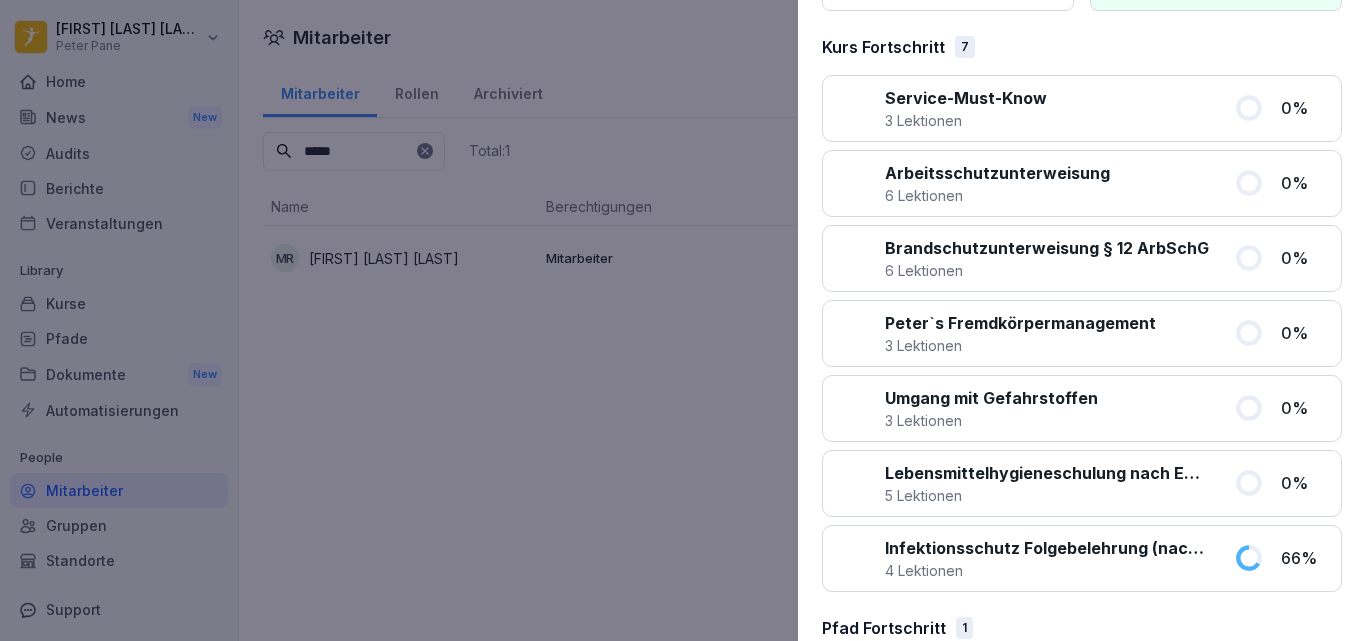 scroll, scrollTop: 0, scrollLeft: 0, axis: both 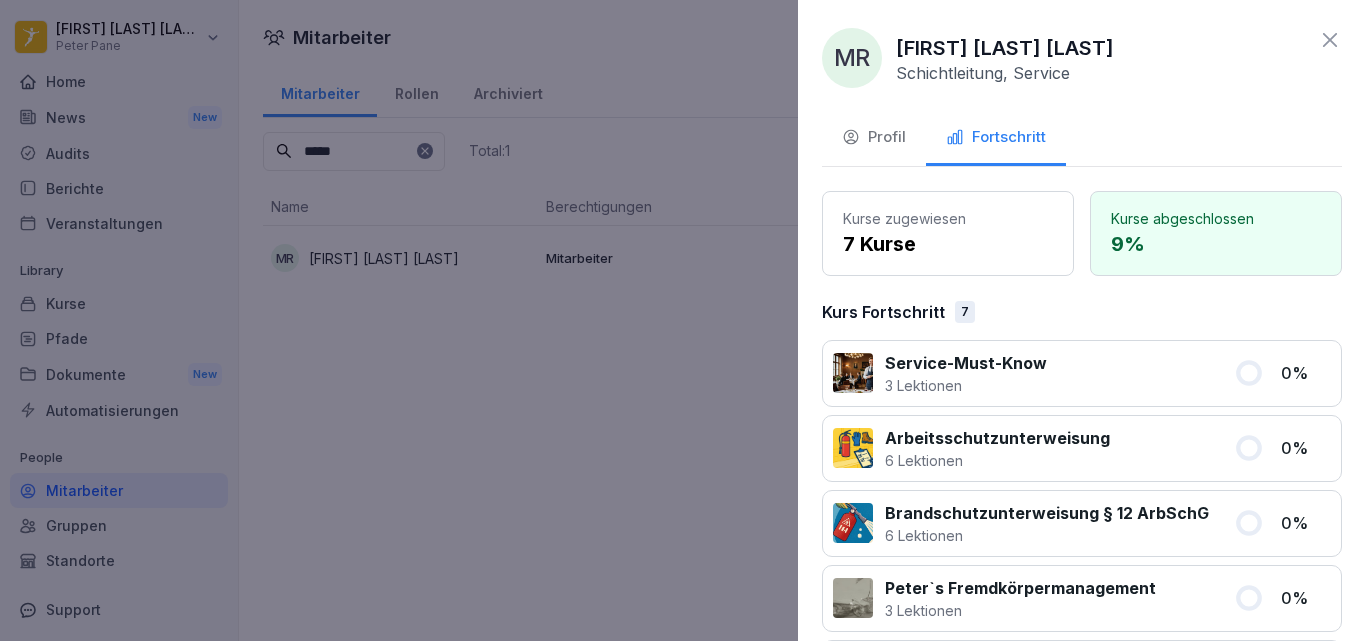 click on "Profil" at bounding box center (874, 137) 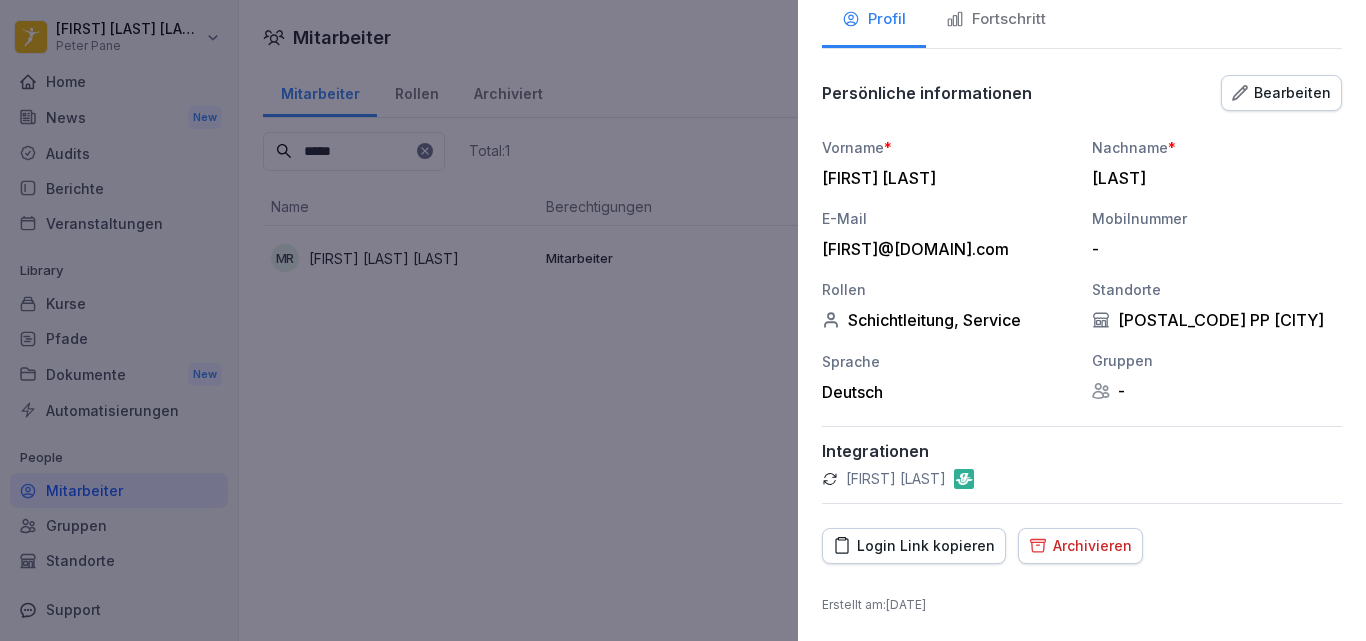 scroll, scrollTop: 119, scrollLeft: 0, axis: vertical 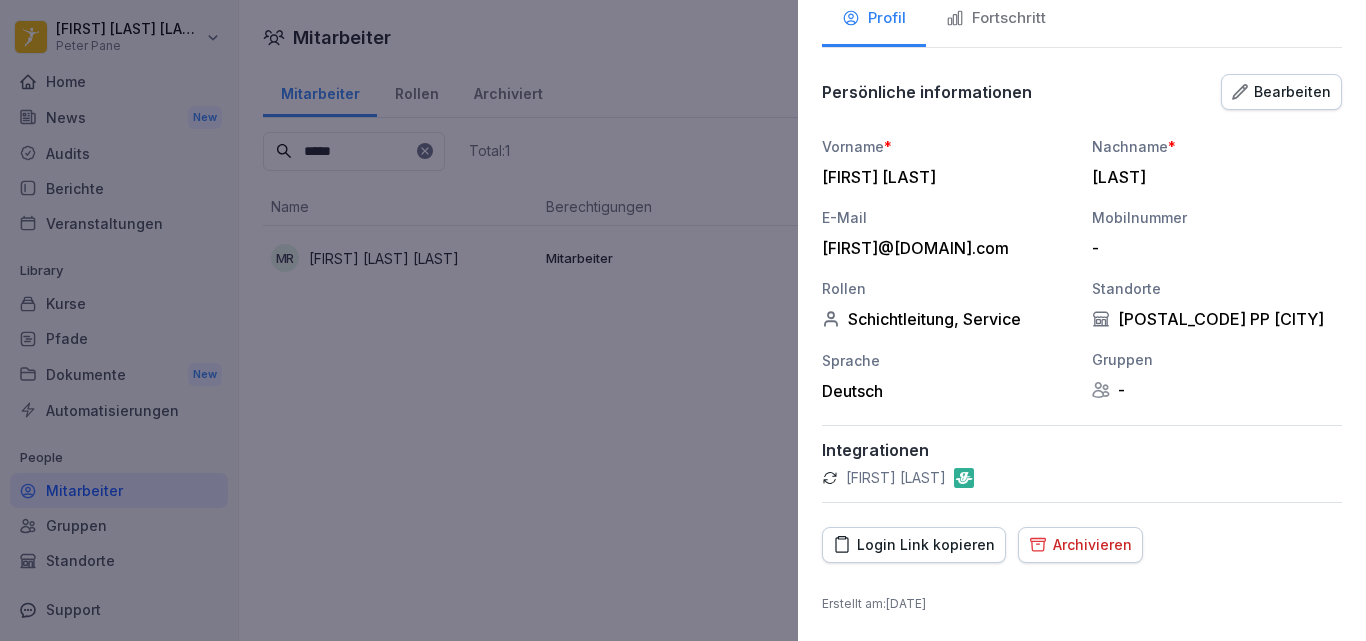 click on "Login Link kopieren" at bounding box center [914, 545] 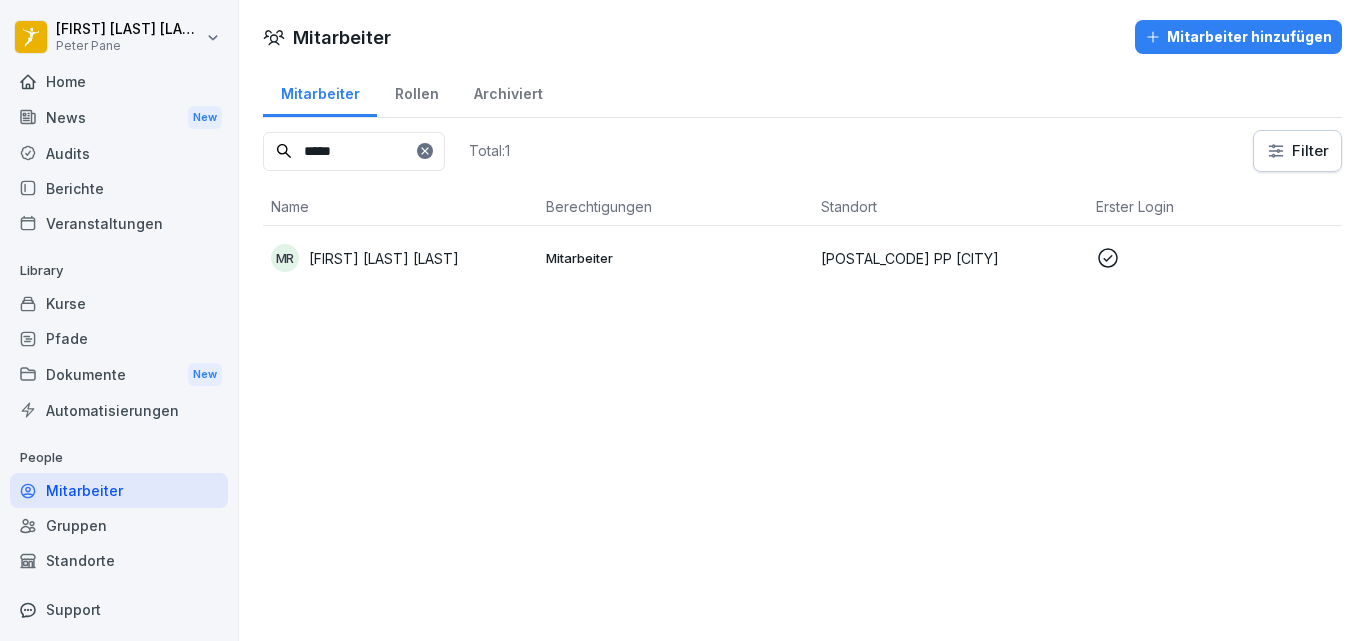 click on "Berichte" at bounding box center [119, 188] 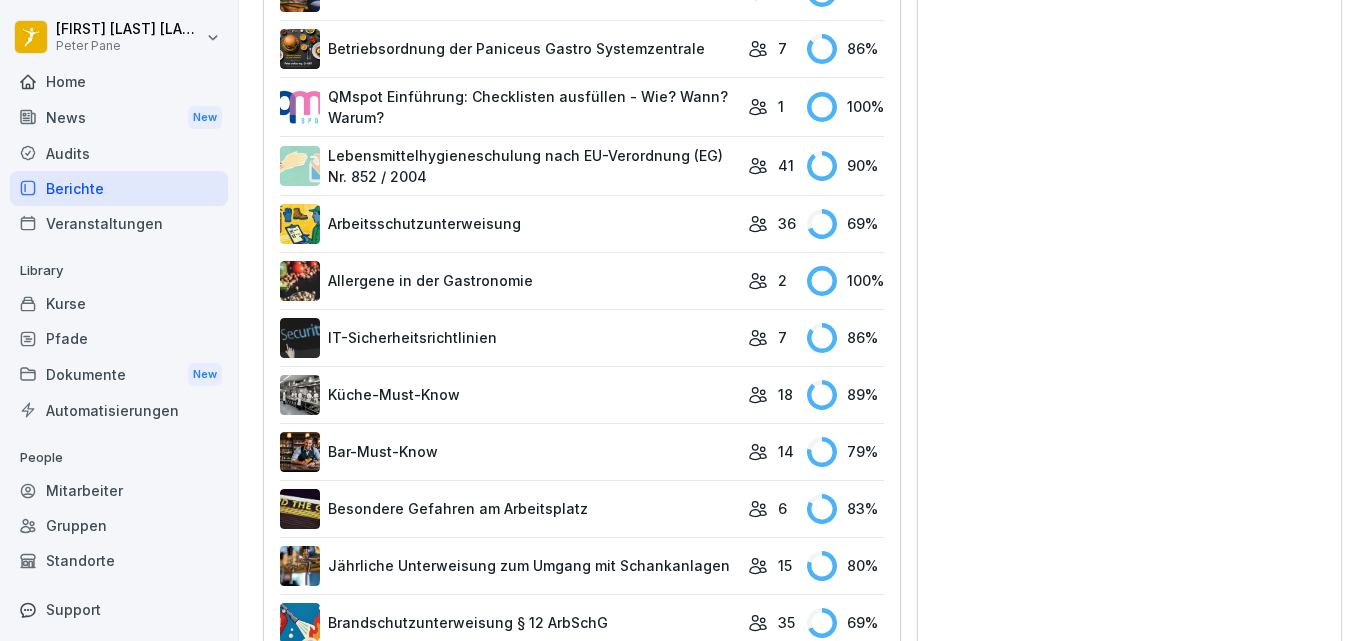 scroll, scrollTop: 1212, scrollLeft: 0, axis: vertical 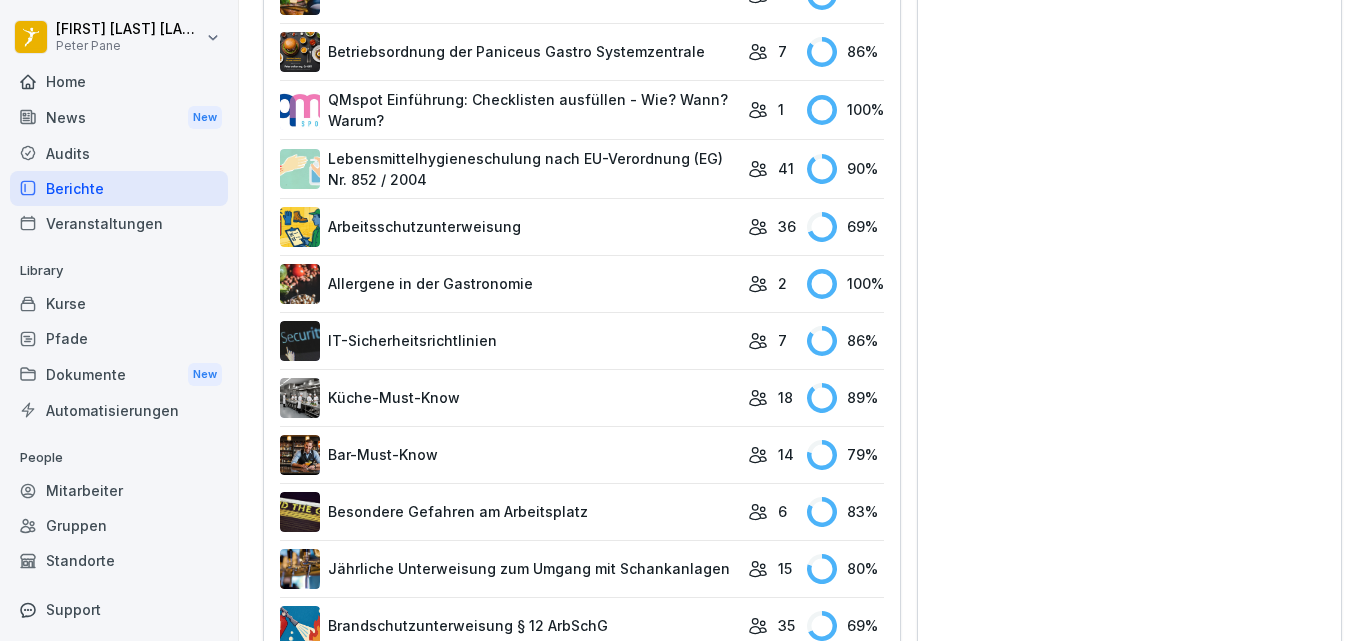 click on "Lebensmittelhygieneschulung nach EU-Verordnung (EG) Nr. 852 / 2004" at bounding box center (509, 169) 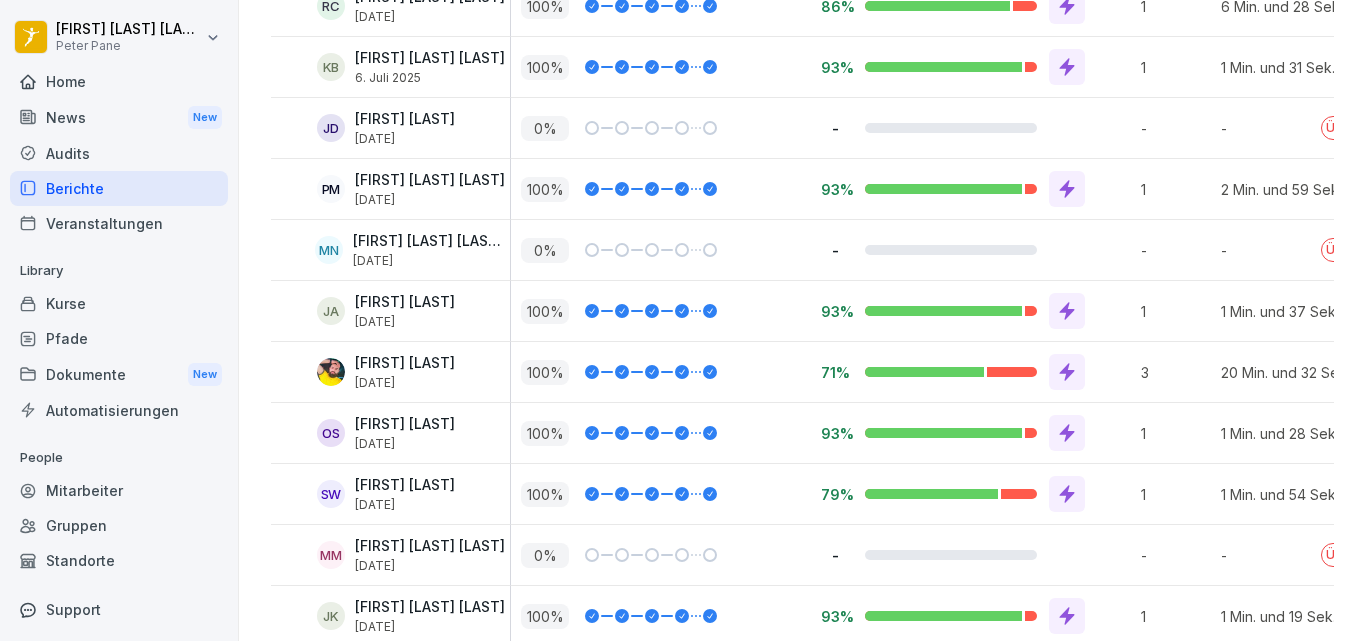 scroll, scrollTop: 1660, scrollLeft: 0, axis: vertical 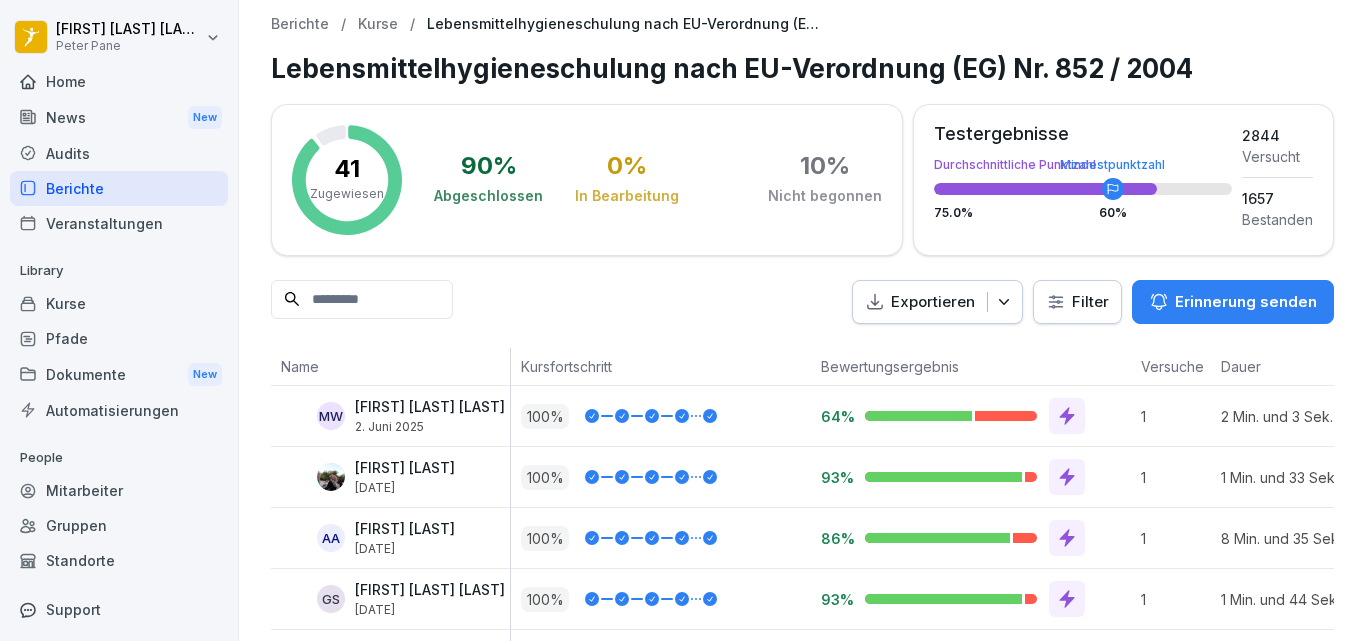 click on "Mitarbeiter" at bounding box center (119, 490) 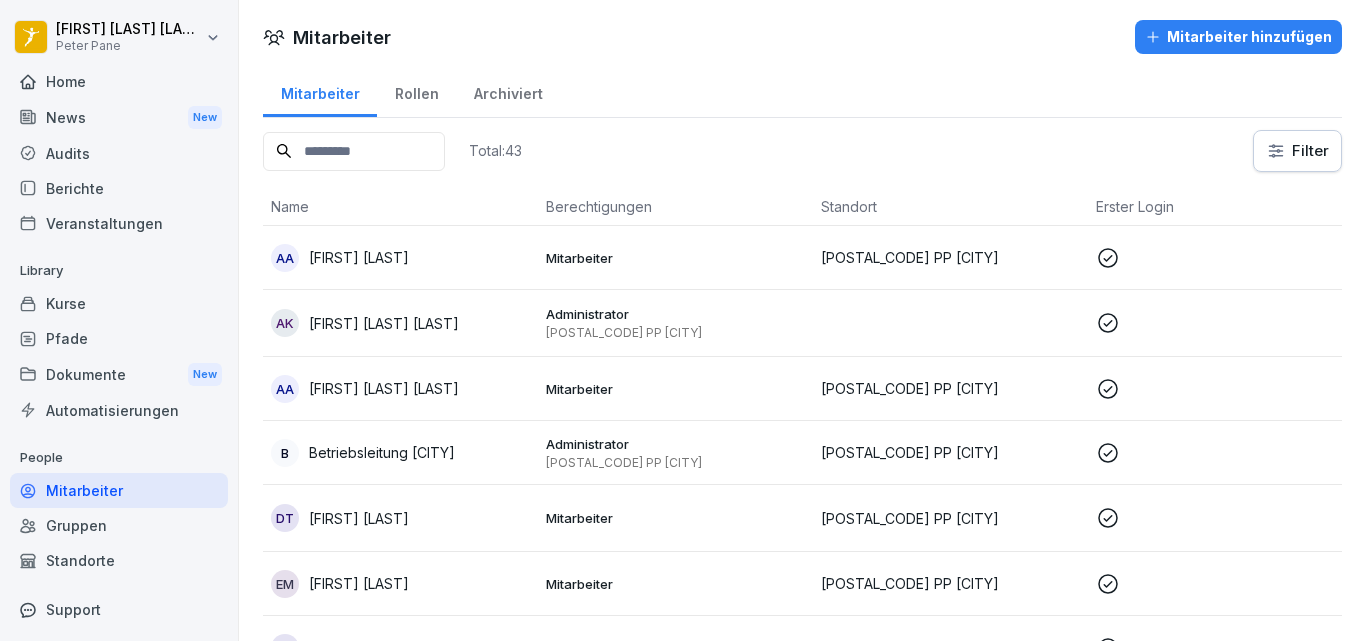 click at bounding box center [354, 151] 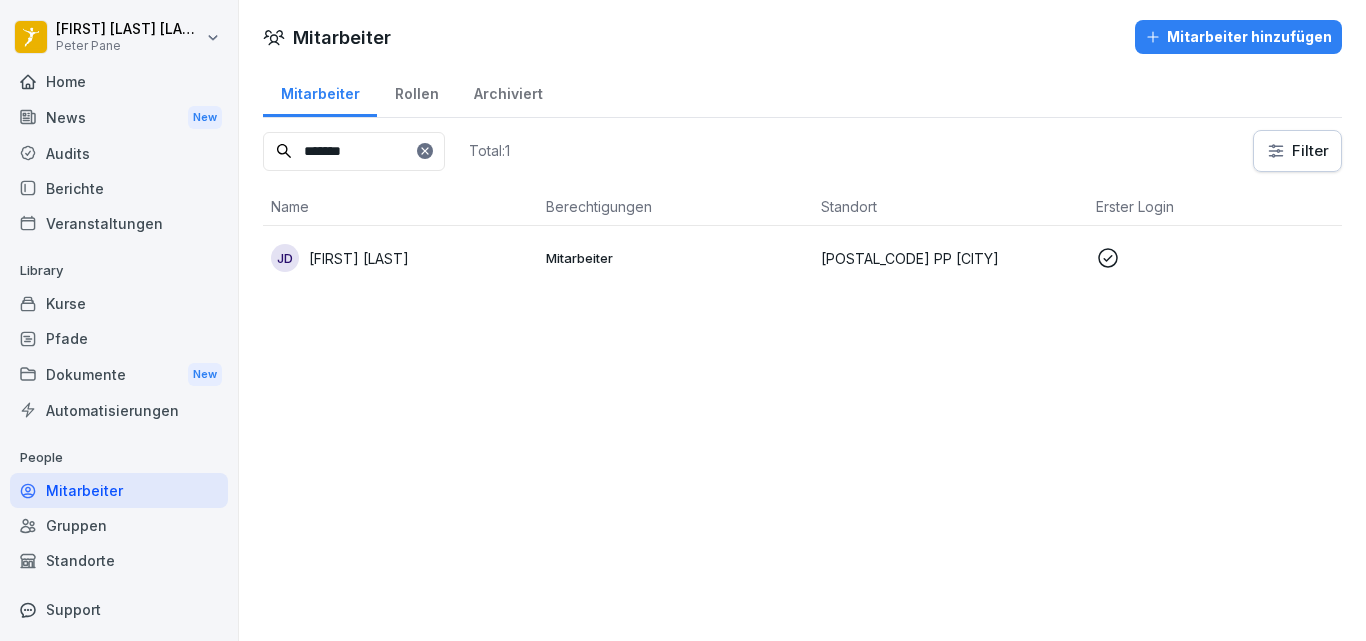 type on "*******" 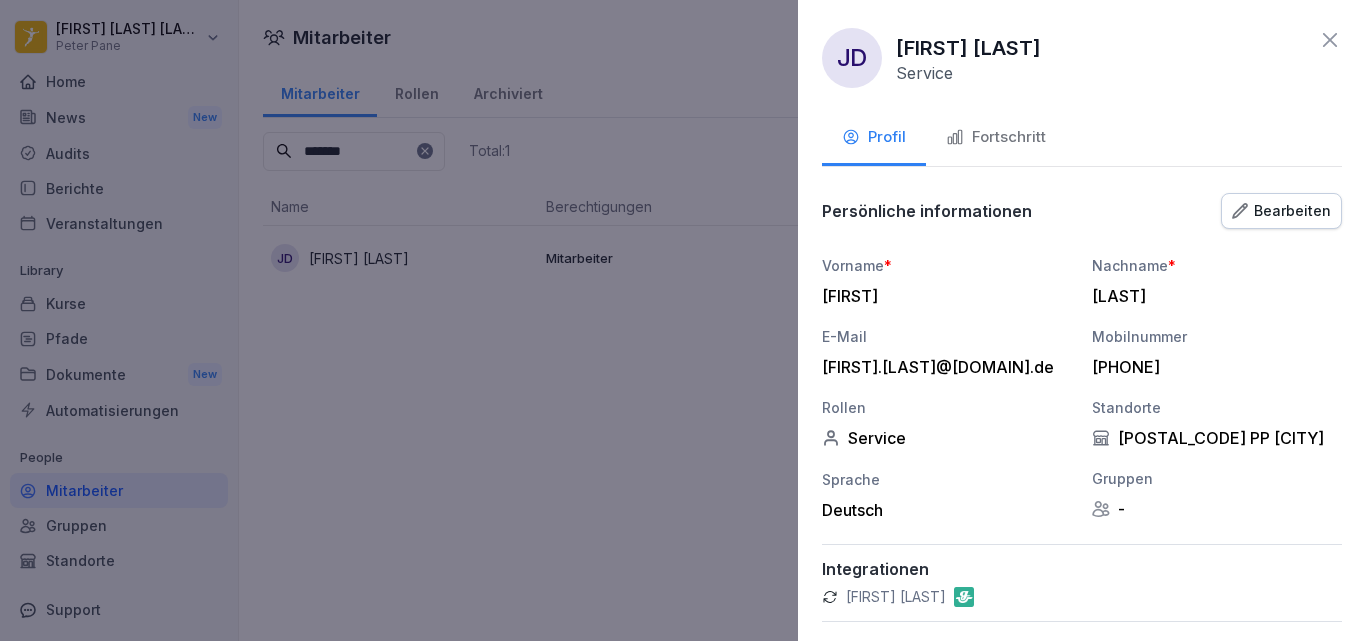 click on "Fortschritt" at bounding box center (996, 137) 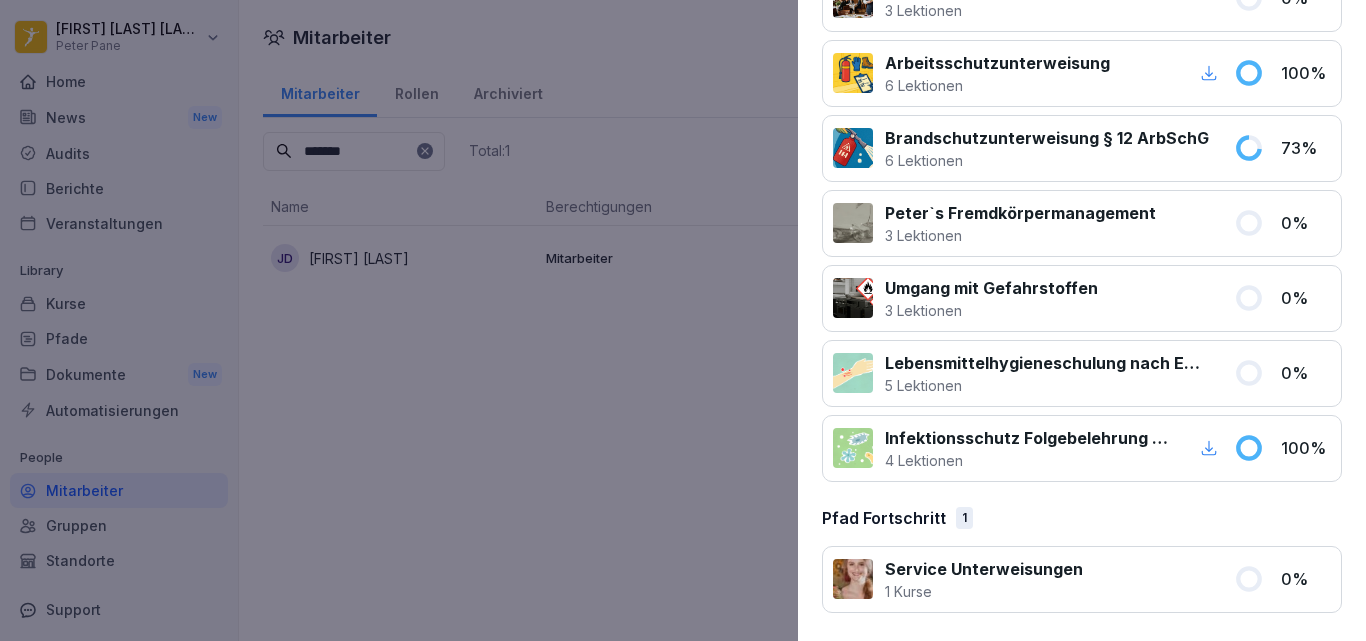 scroll, scrollTop: 0, scrollLeft: 0, axis: both 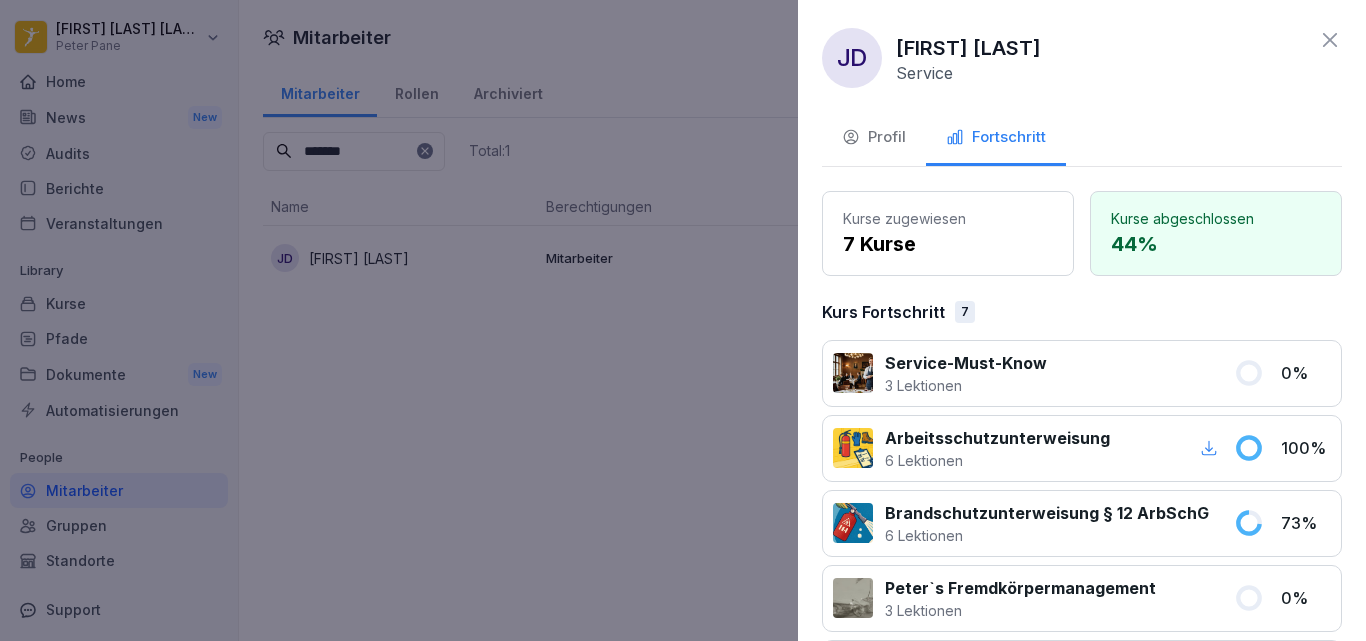 click on "Profil" at bounding box center (874, 139) 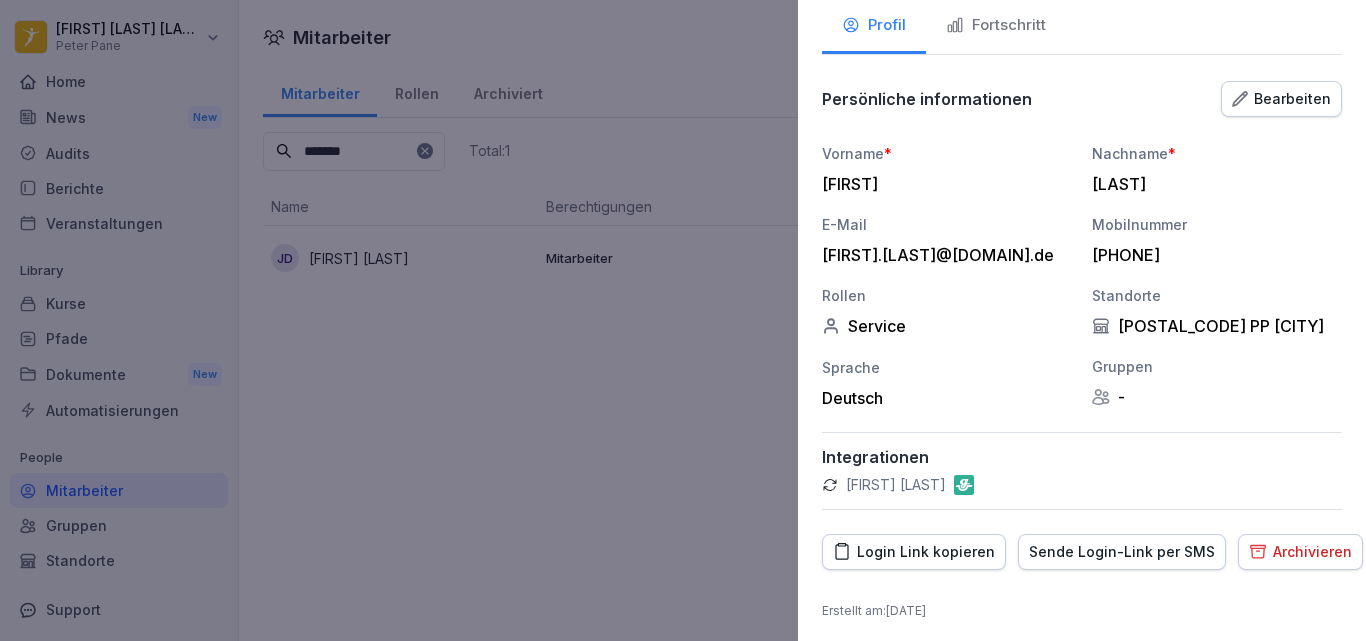 scroll, scrollTop: 119, scrollLeft: 0, axis: vertical 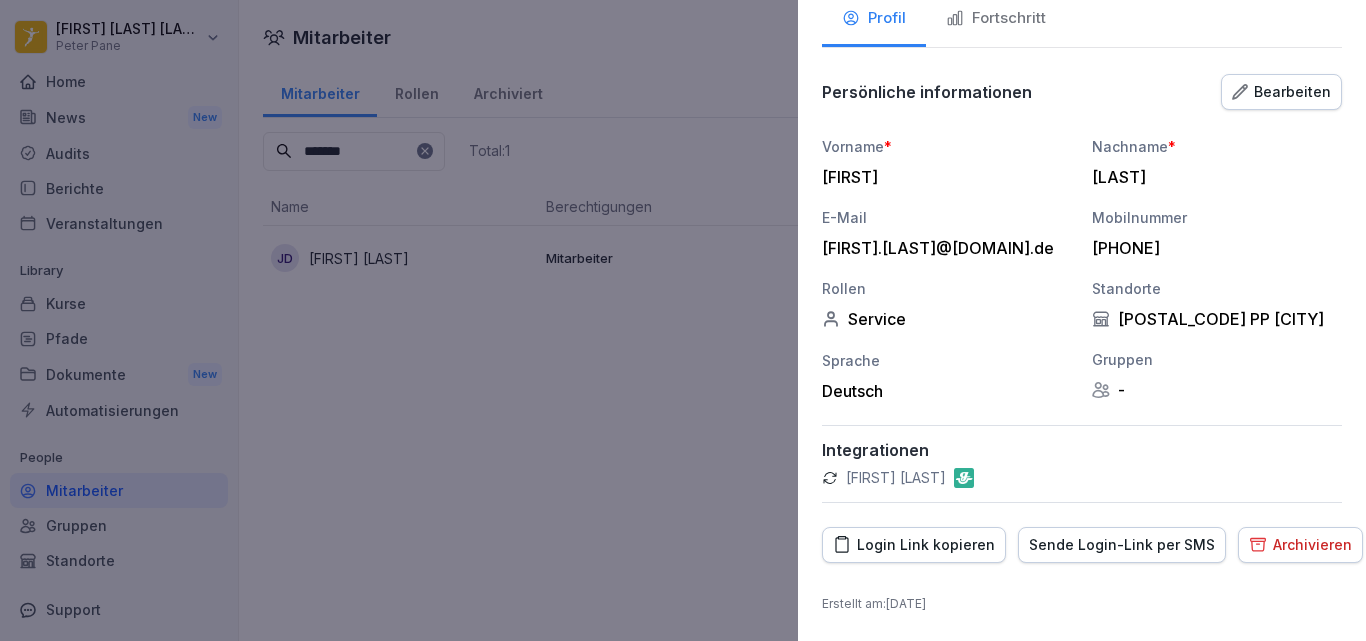 click at bounding box center [683, 320] 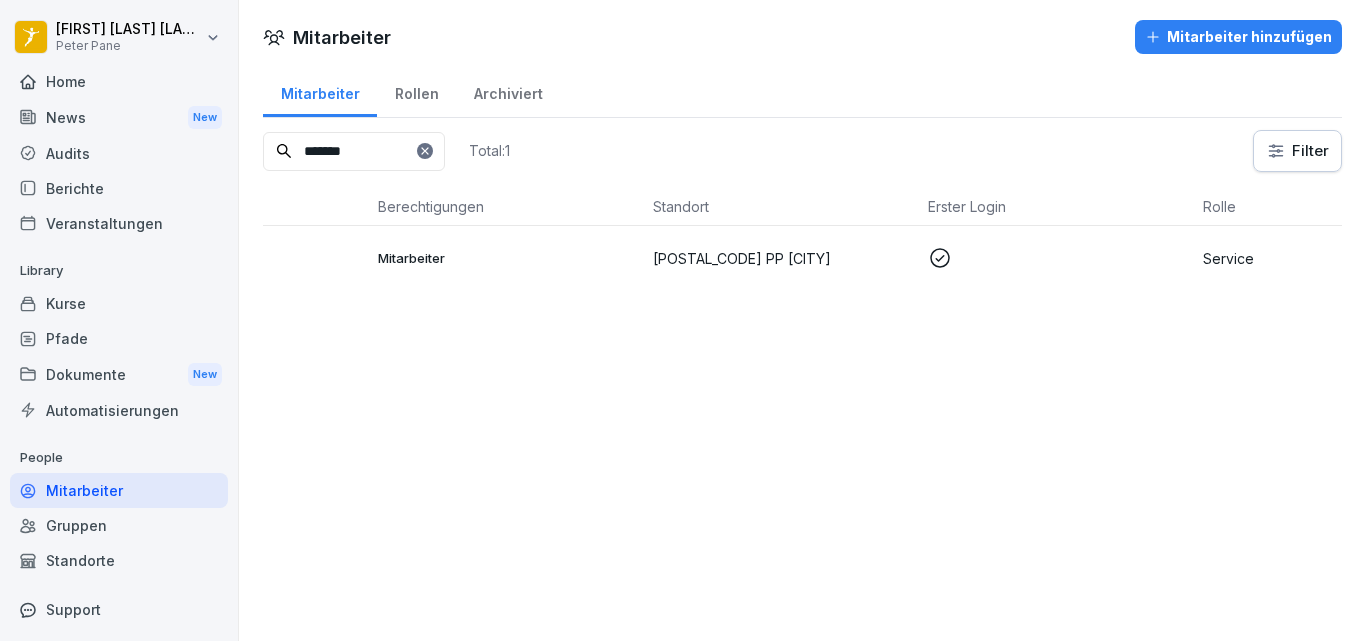 scroll, scrollTop: 0, scrollLeft: 311, axis: horizontal 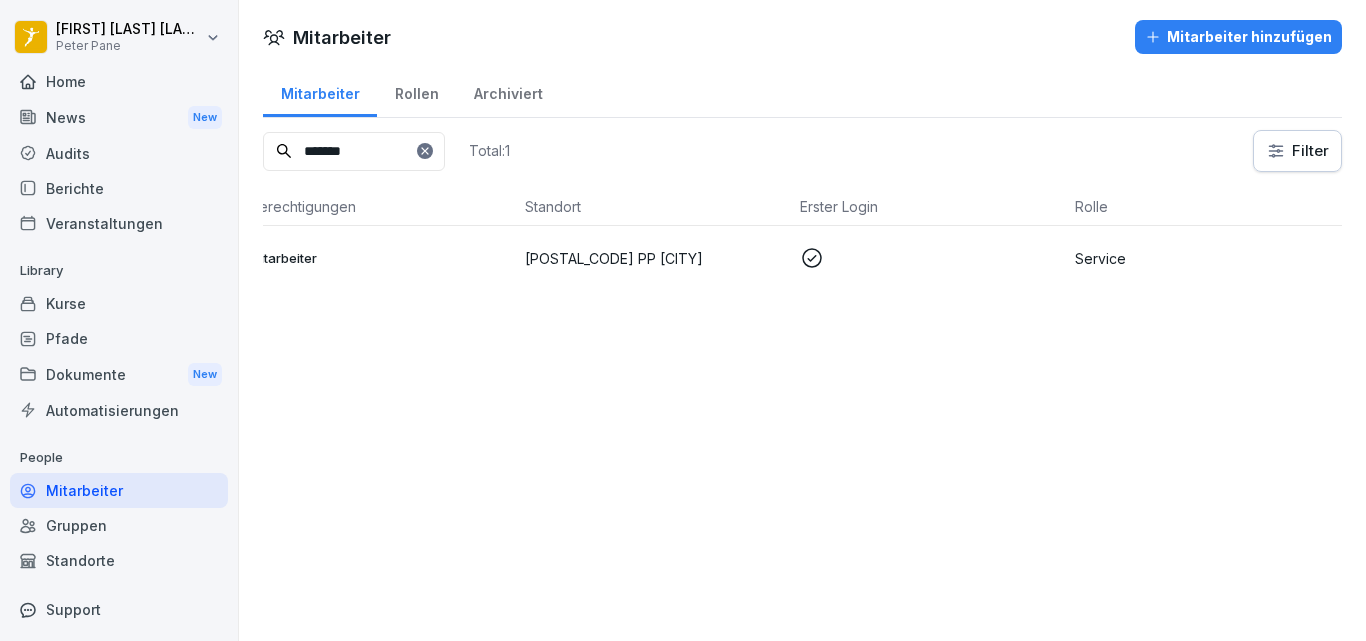click 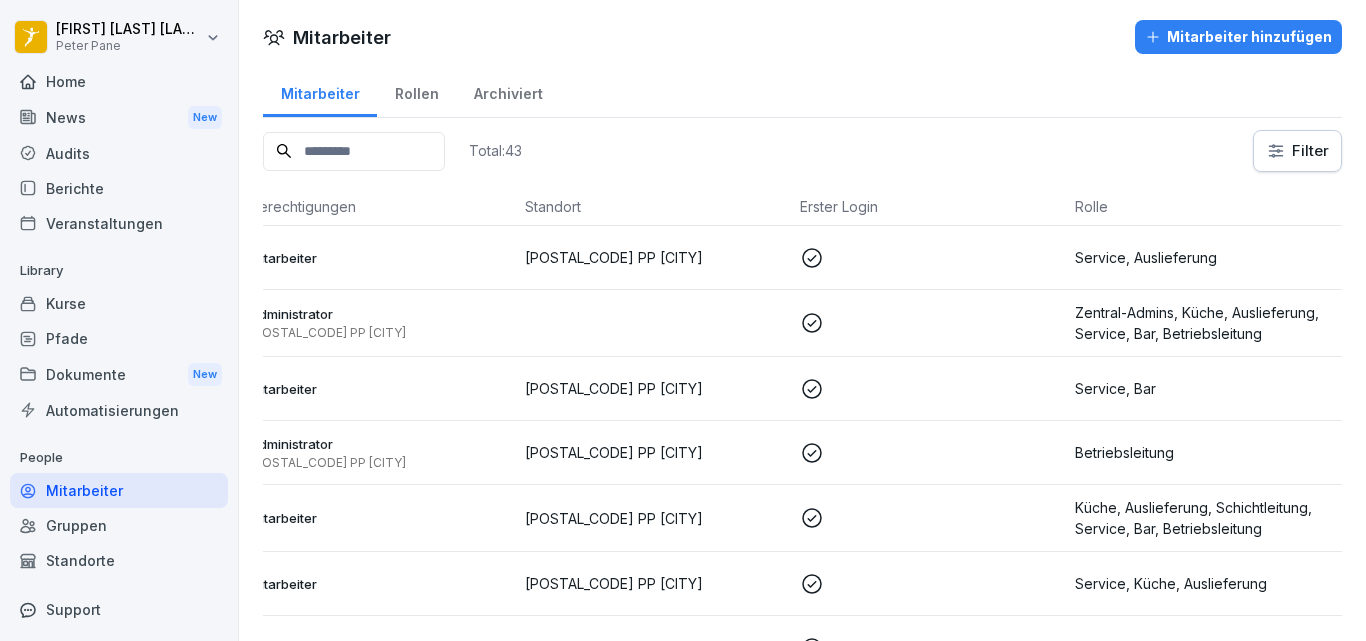 click at bounding box center (354, 151) 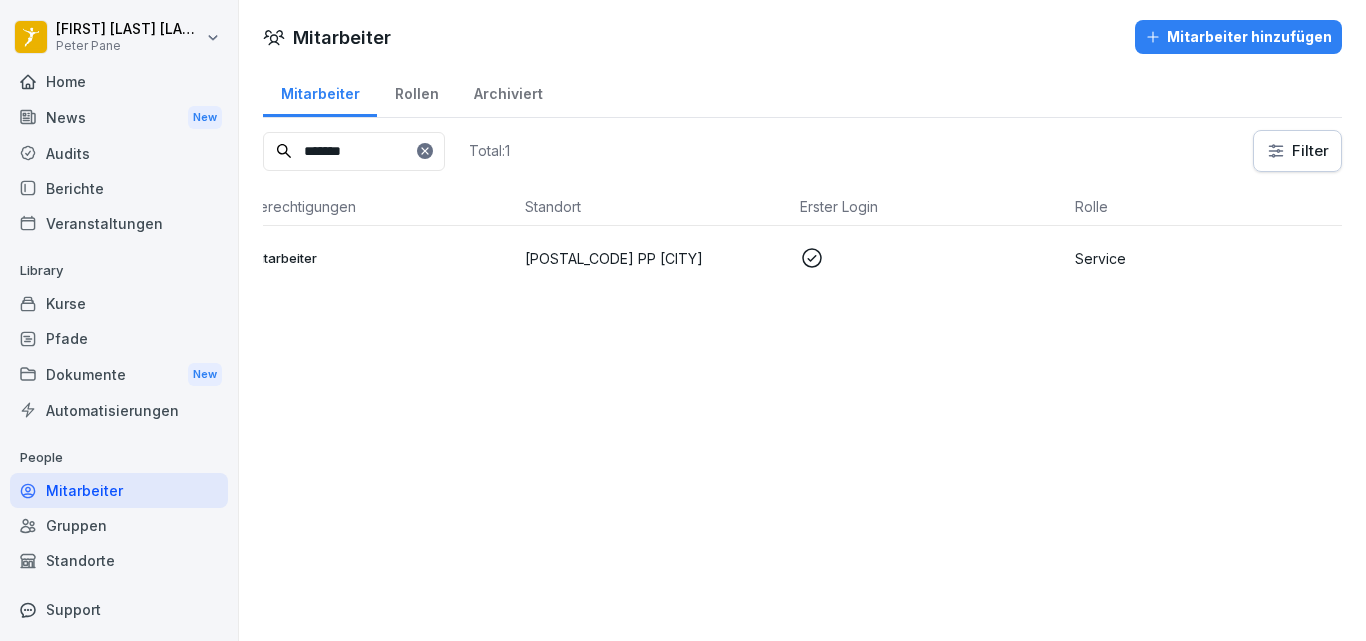 type on "*******" 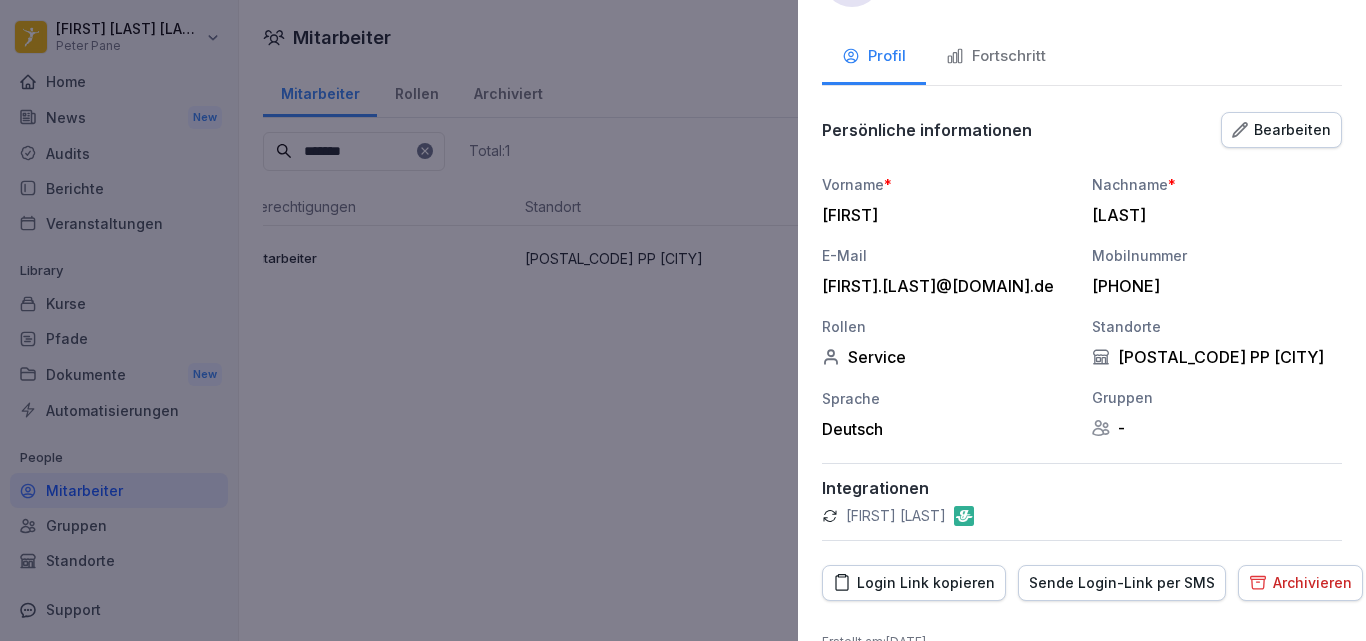 scroll, scrollTop: 112, scrollLeft: 0, axis: vertical 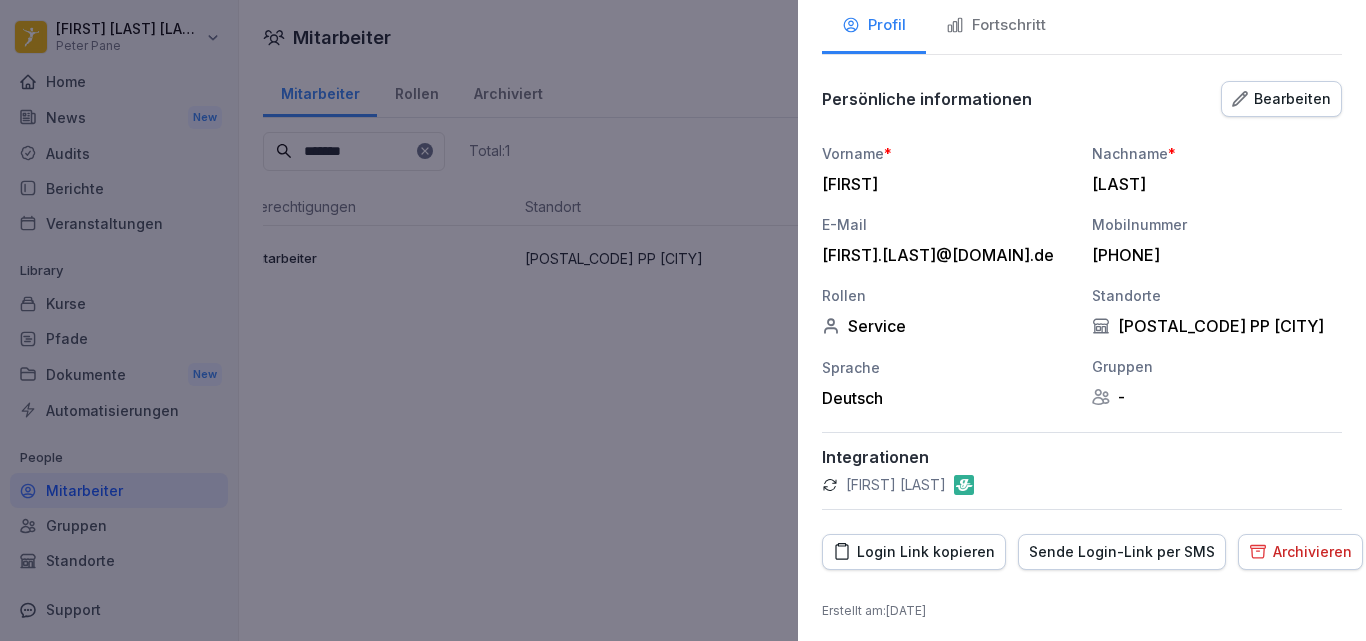 click on "Fortschritt" at bounding box center (996, 27) 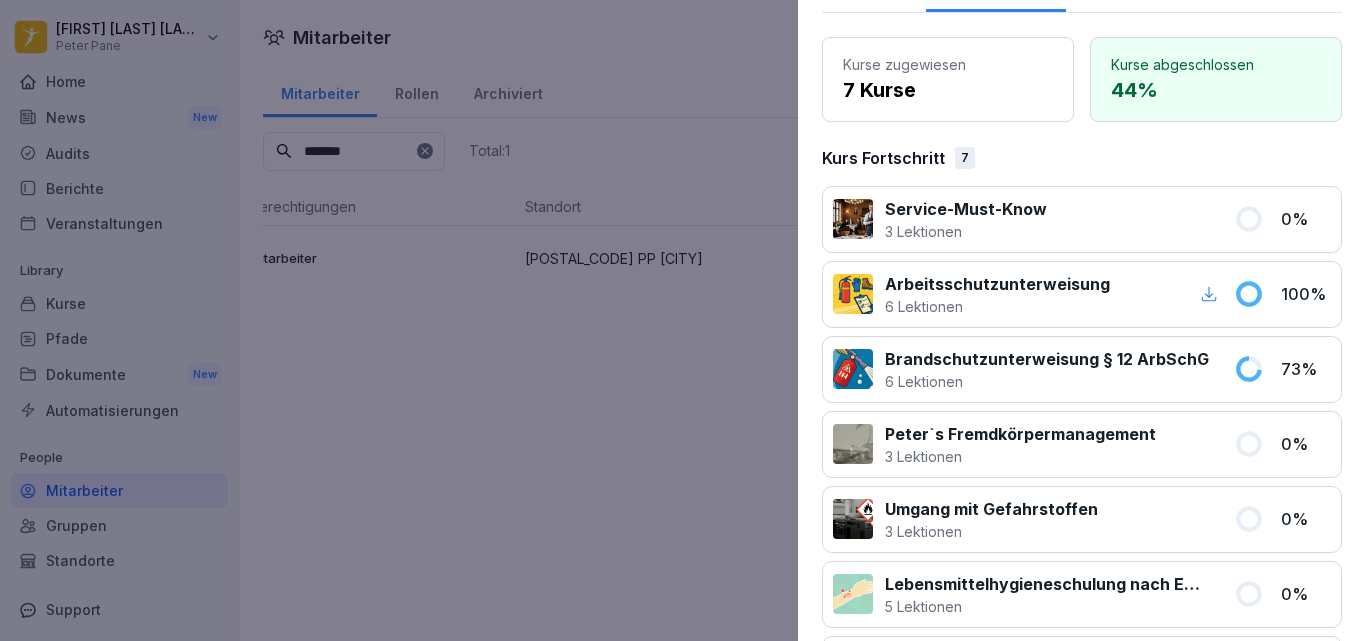 scroll, scrollTop: 0, scrollLeft: 0, axis: both 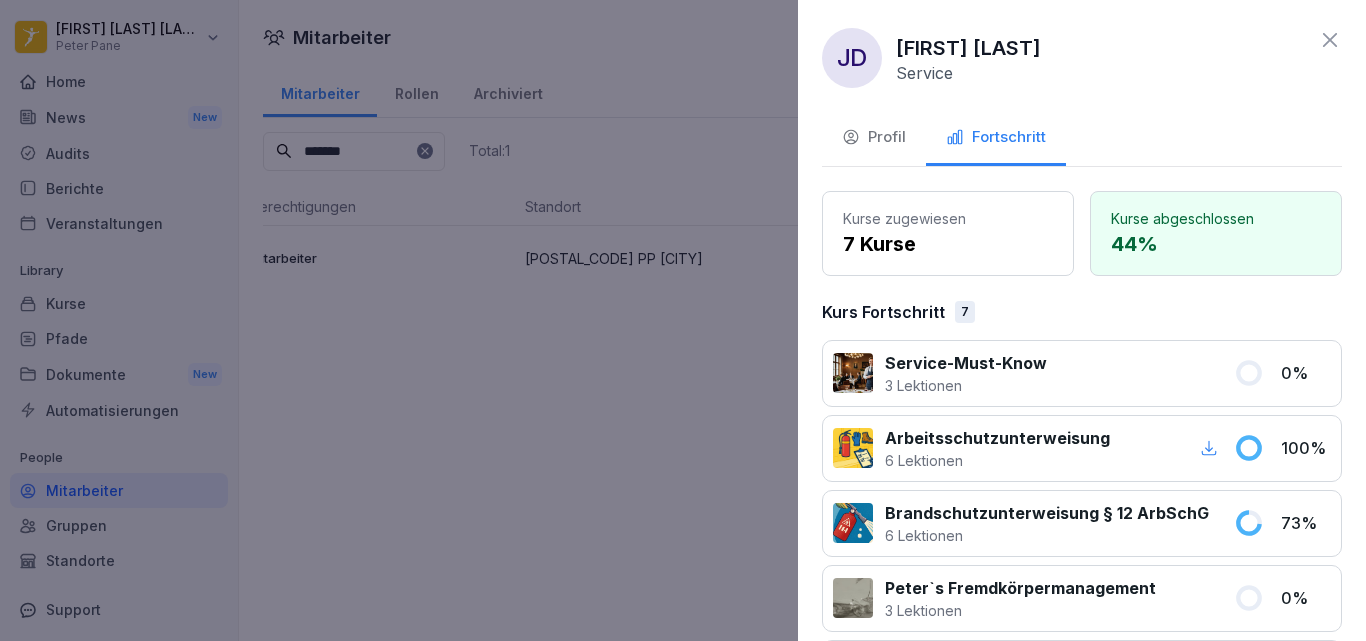 click 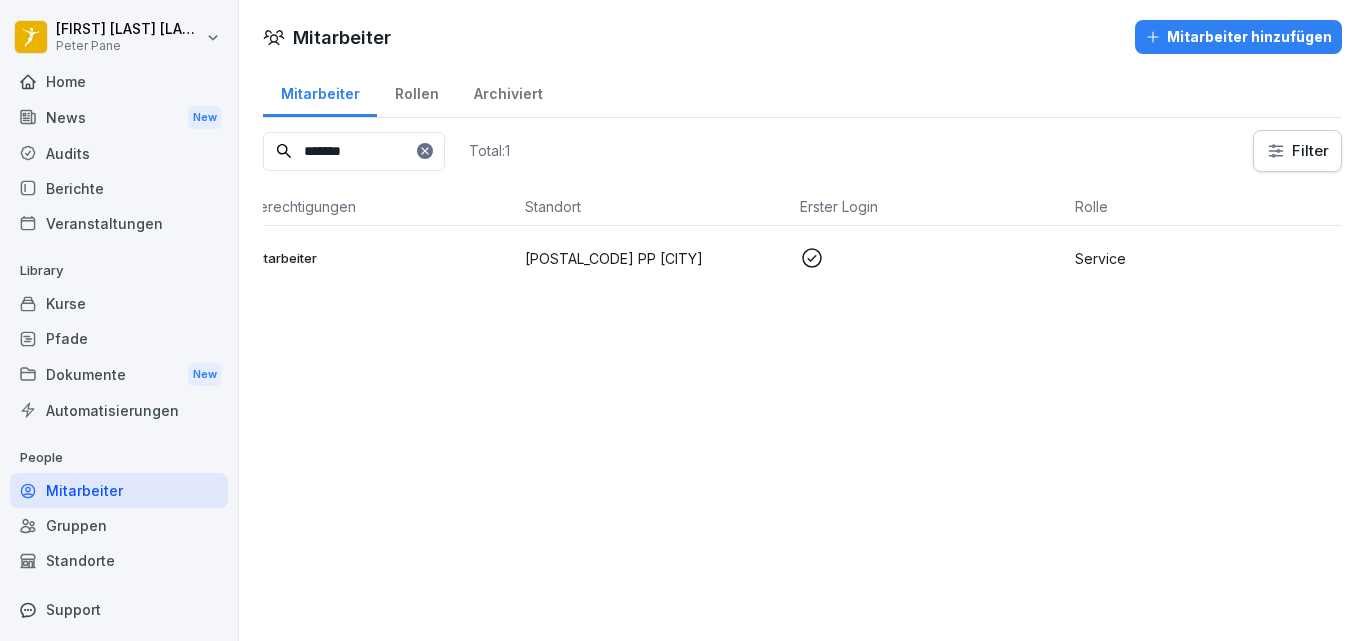 click on "Home" at bounding box center (119, 81) 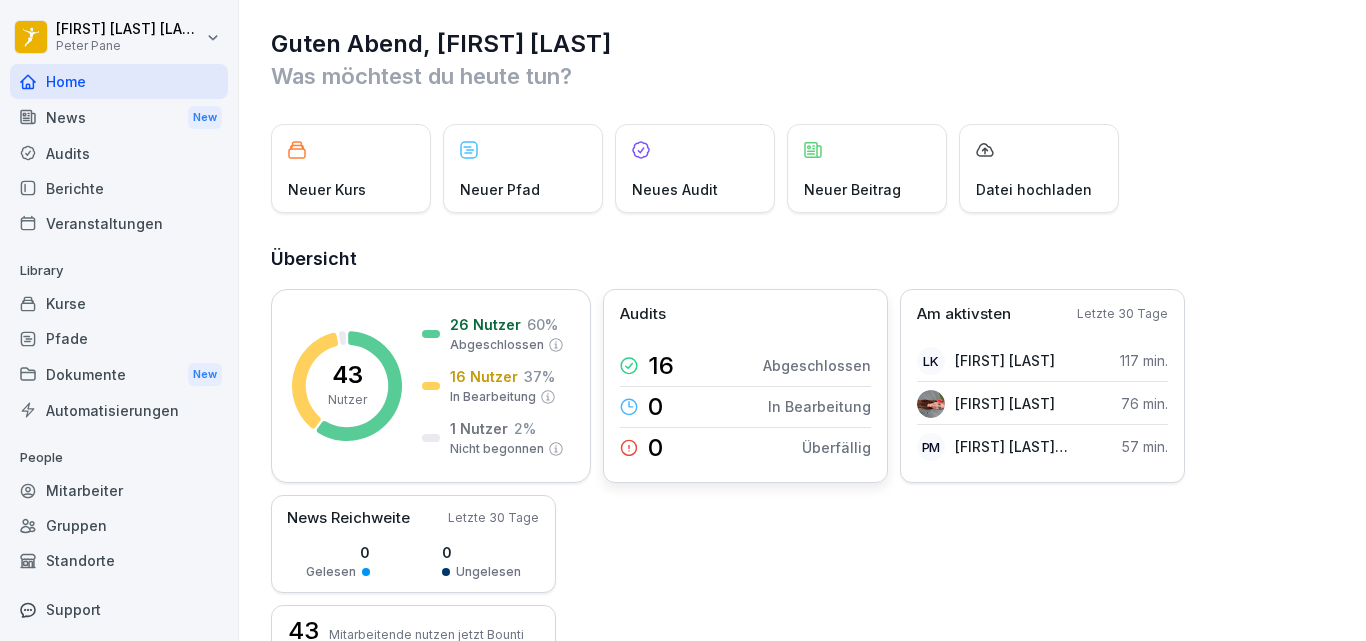 scroll, scrollTop: 0, scrollLeft: 0, axis: both 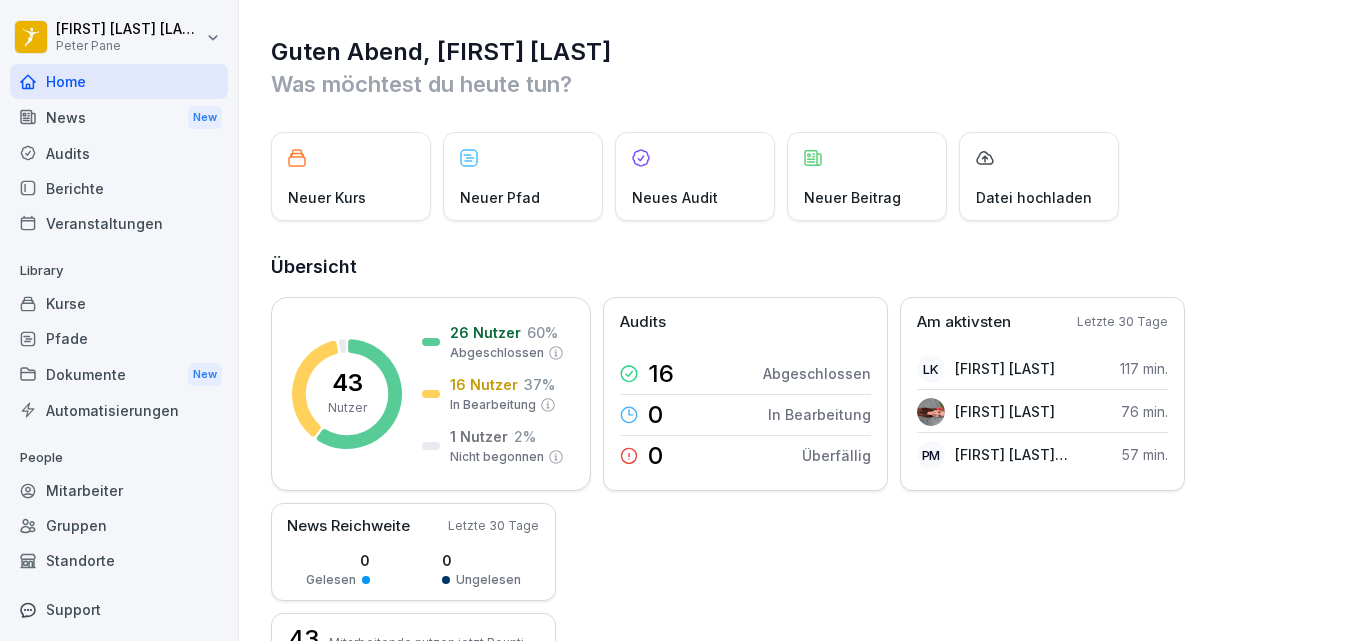 click on "Berichte" at bounding box center (119, 188) 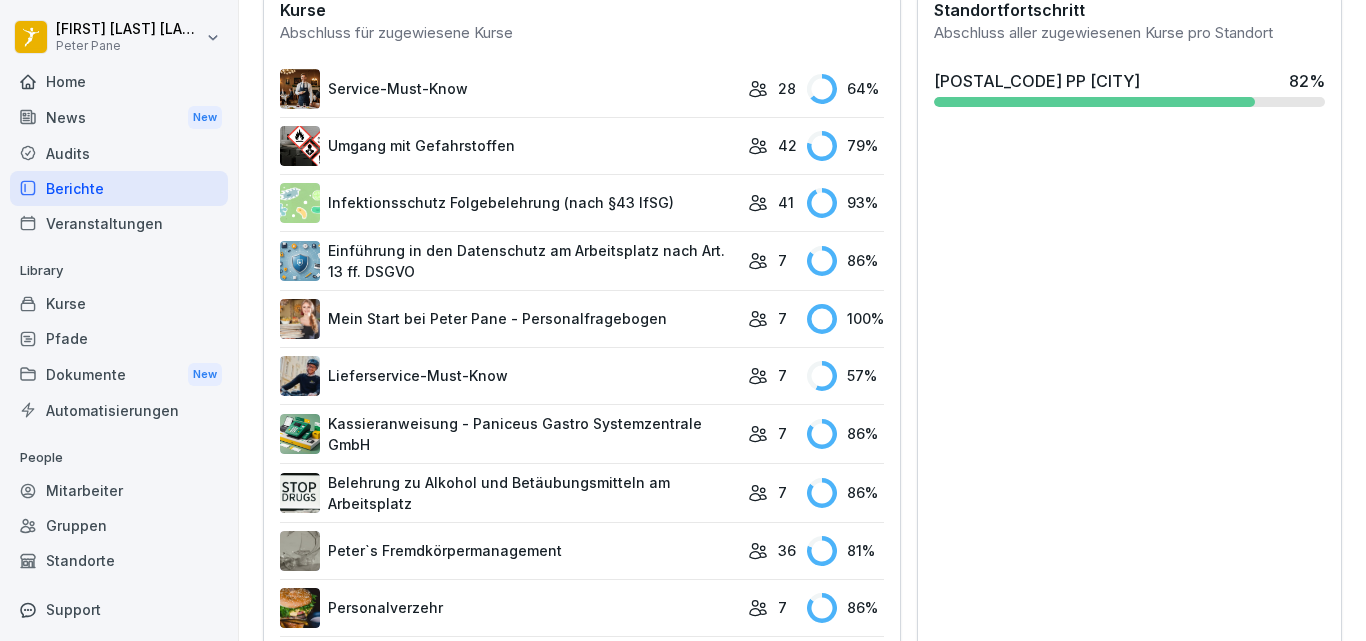 scroll, scrollTop: 505, scrollLeft: 0, axis: vertical 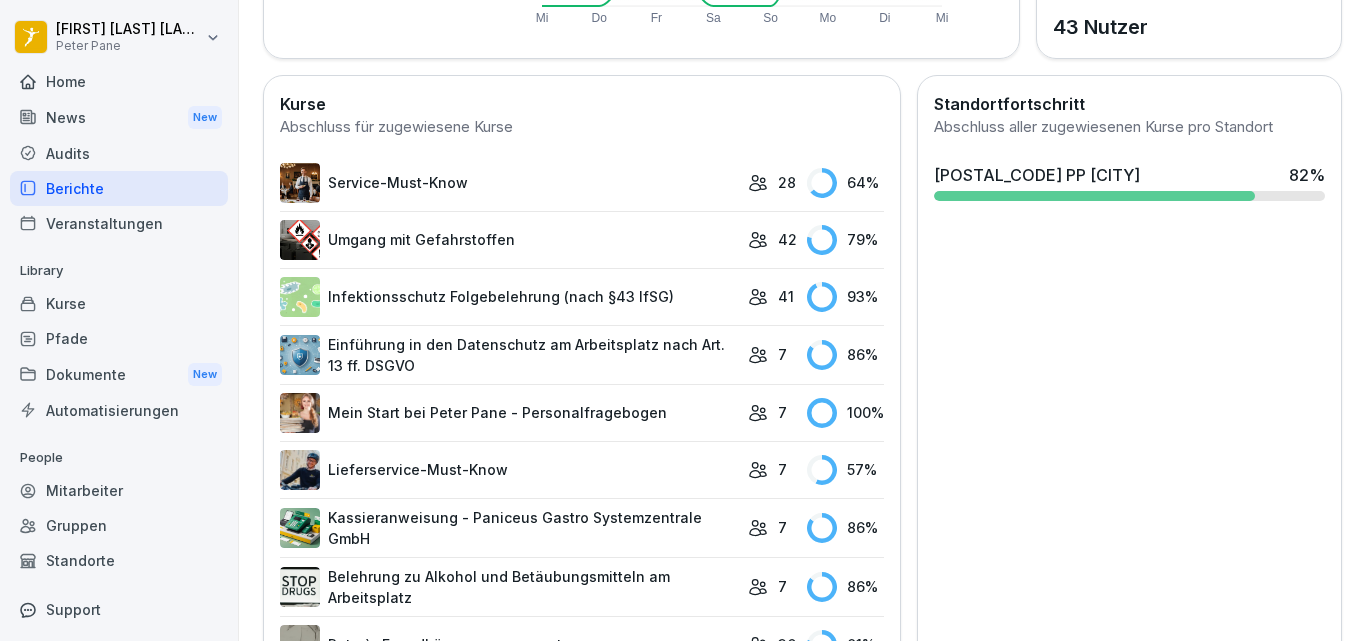 click on "Service-Must-Know" at bounding box center (509, 183) 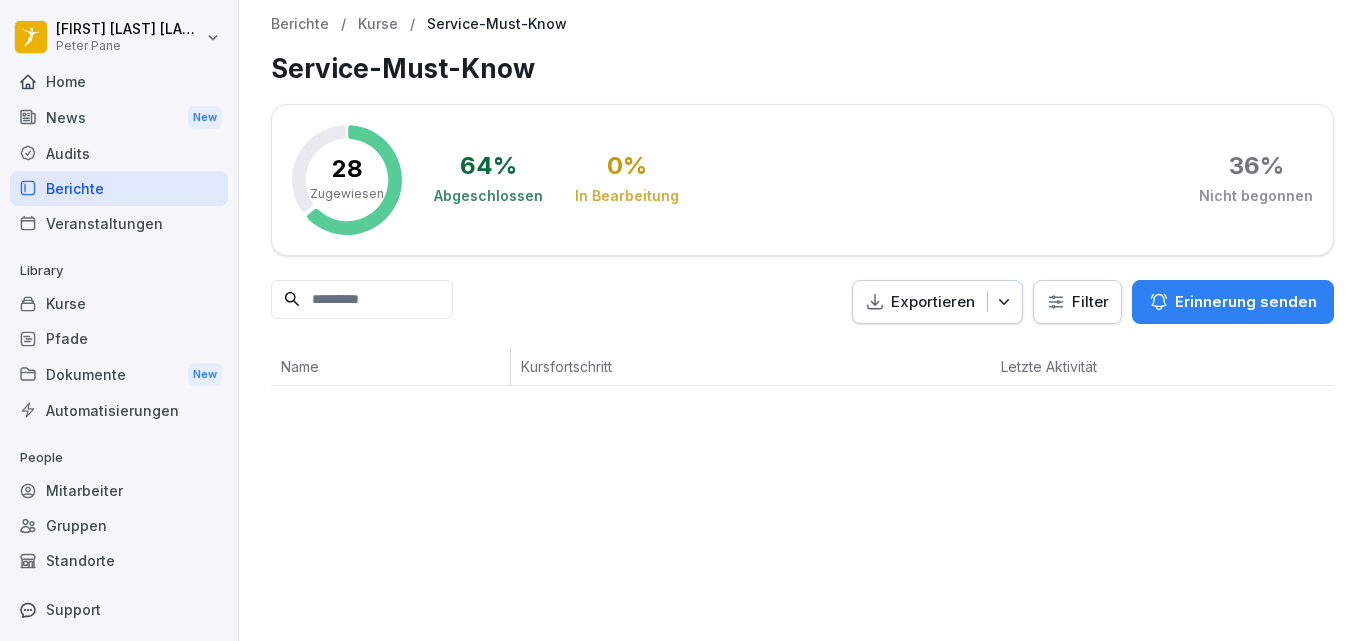 scroll, scrollTop: 0, scrollLeft: 0, axis: both 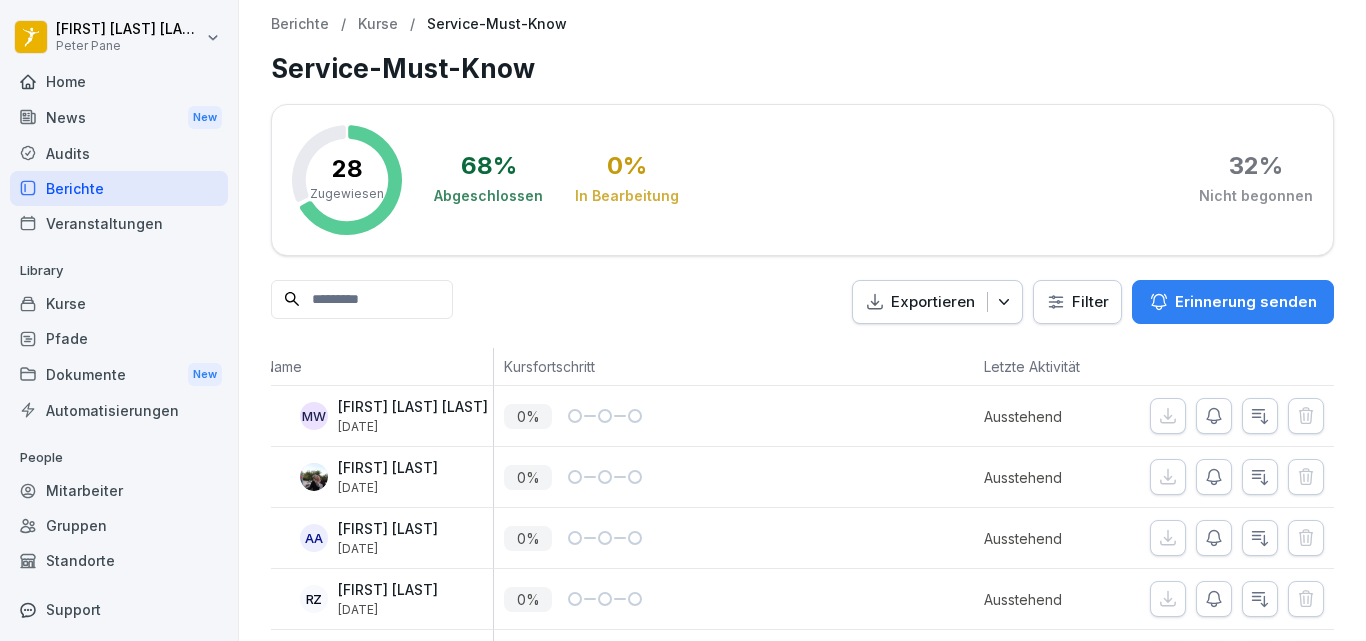 click on "Mitarbeiter" at bounding box center (119, 490) 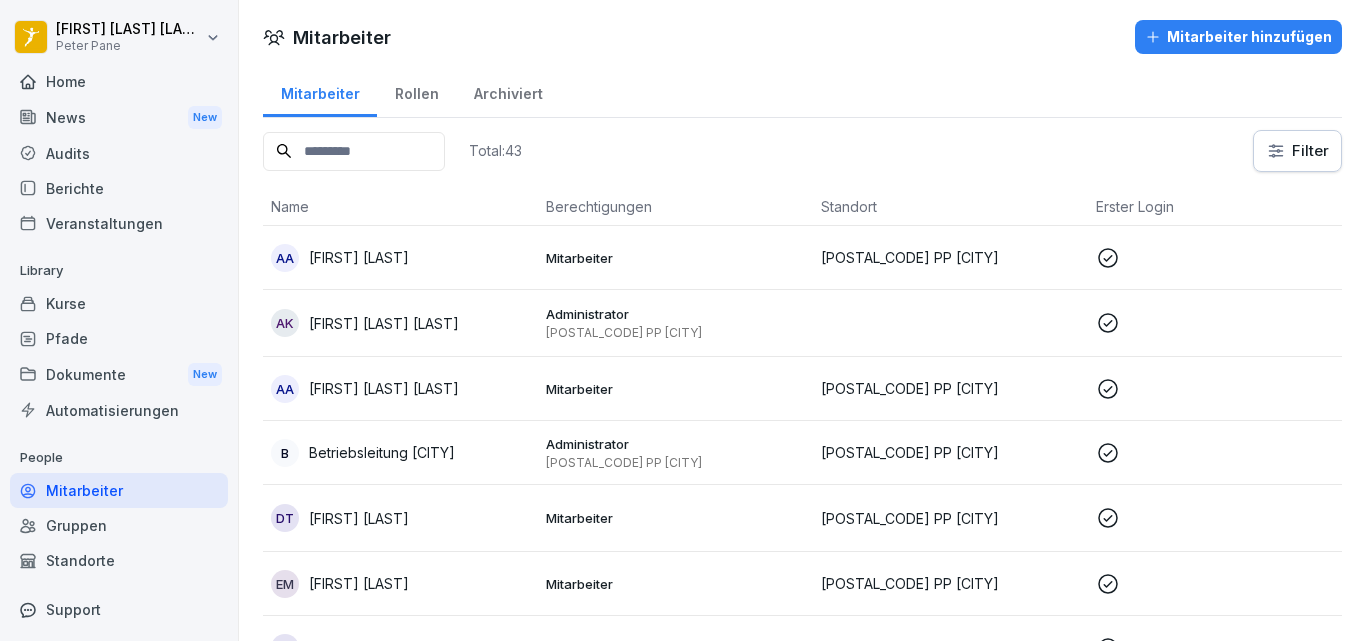 click on "[POSTAL_CODE] PP [CITY]" at bounding box center [950, 257] 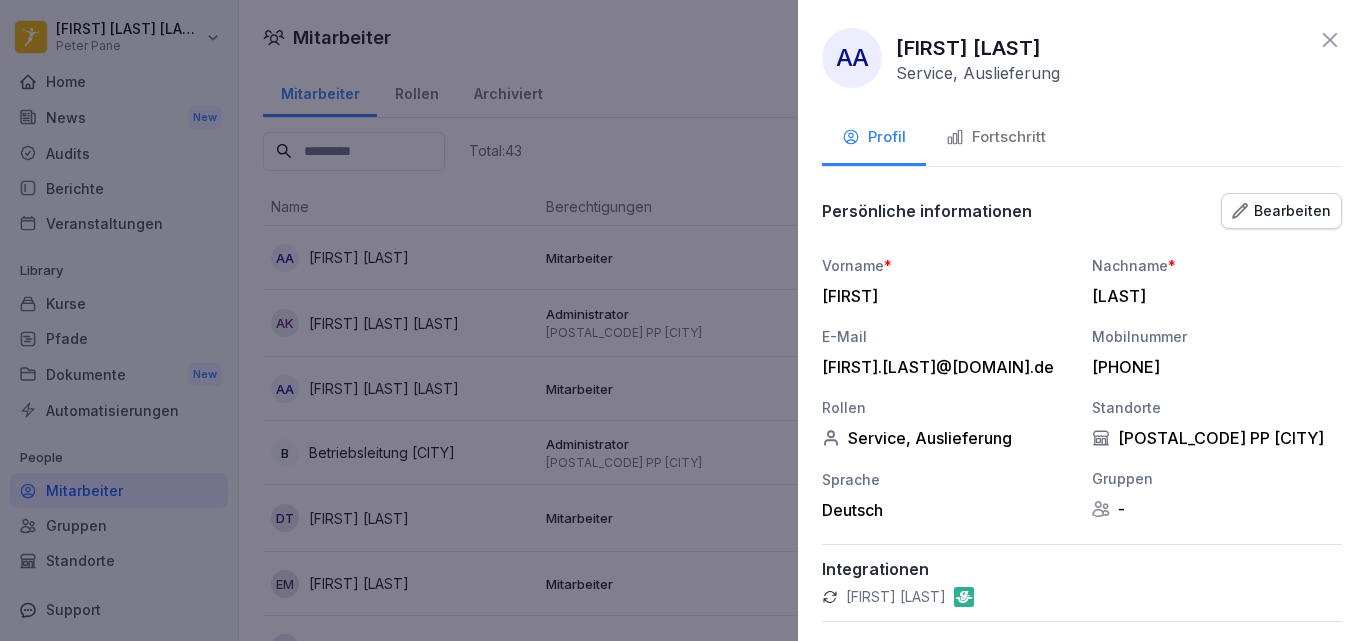 click on "Fortschritt" at bounding box center [996, 139] 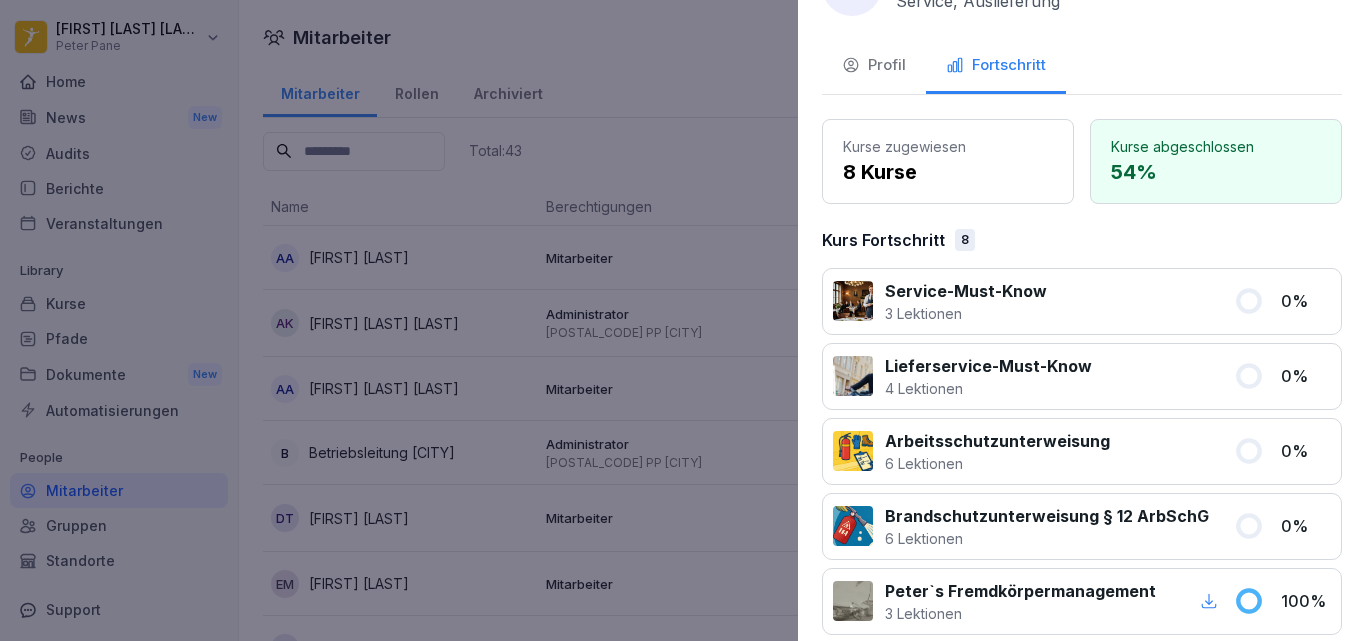 scroll, scrollTop: 7, scrollLeft: 0, axis: vertical 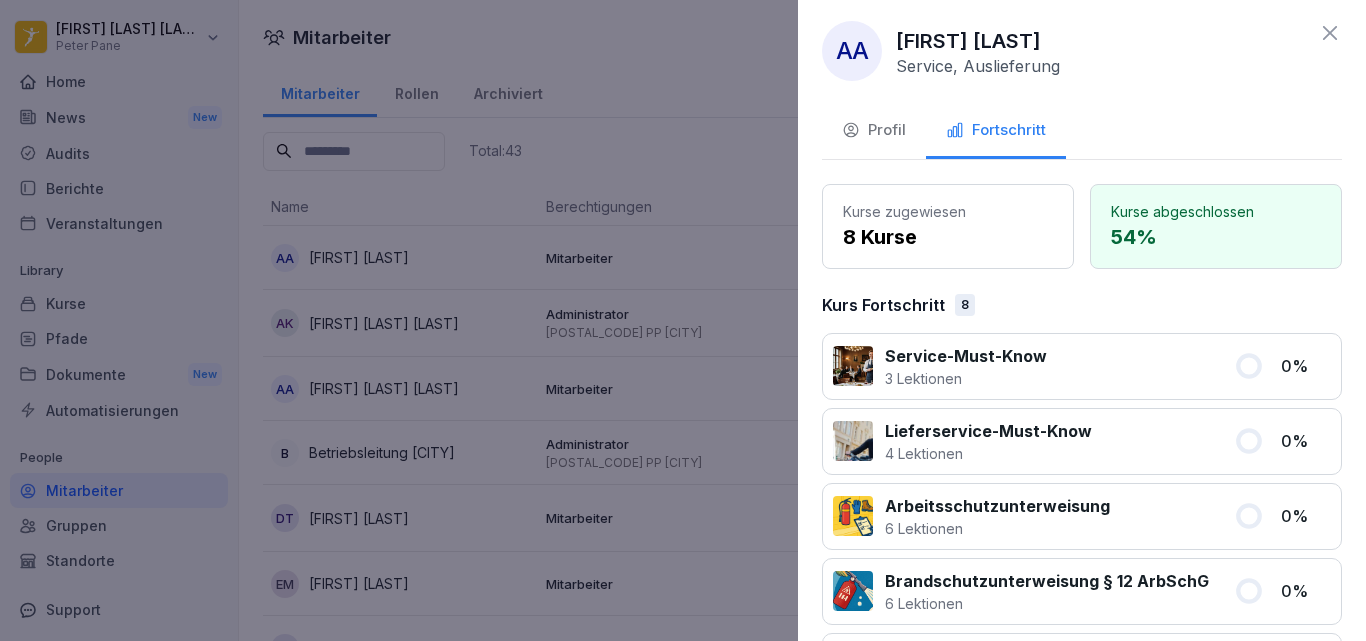 click 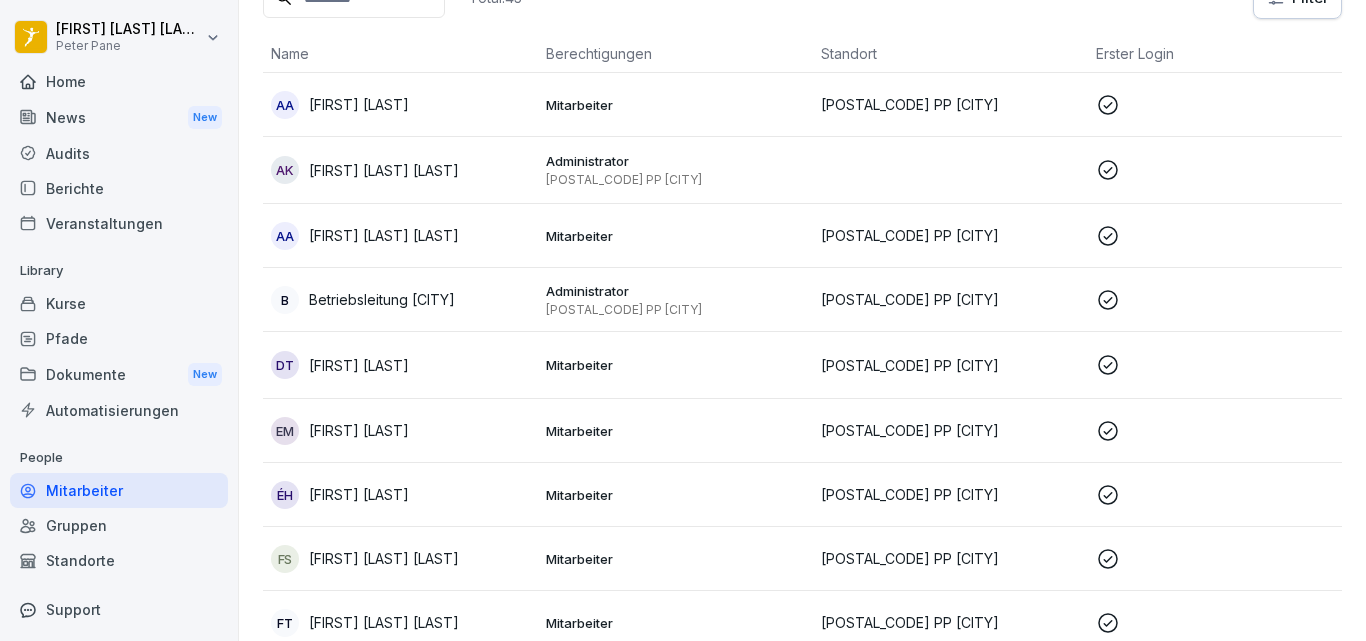 scroll, scrollTop: 173, scrollLeft: 0, axis: vertical 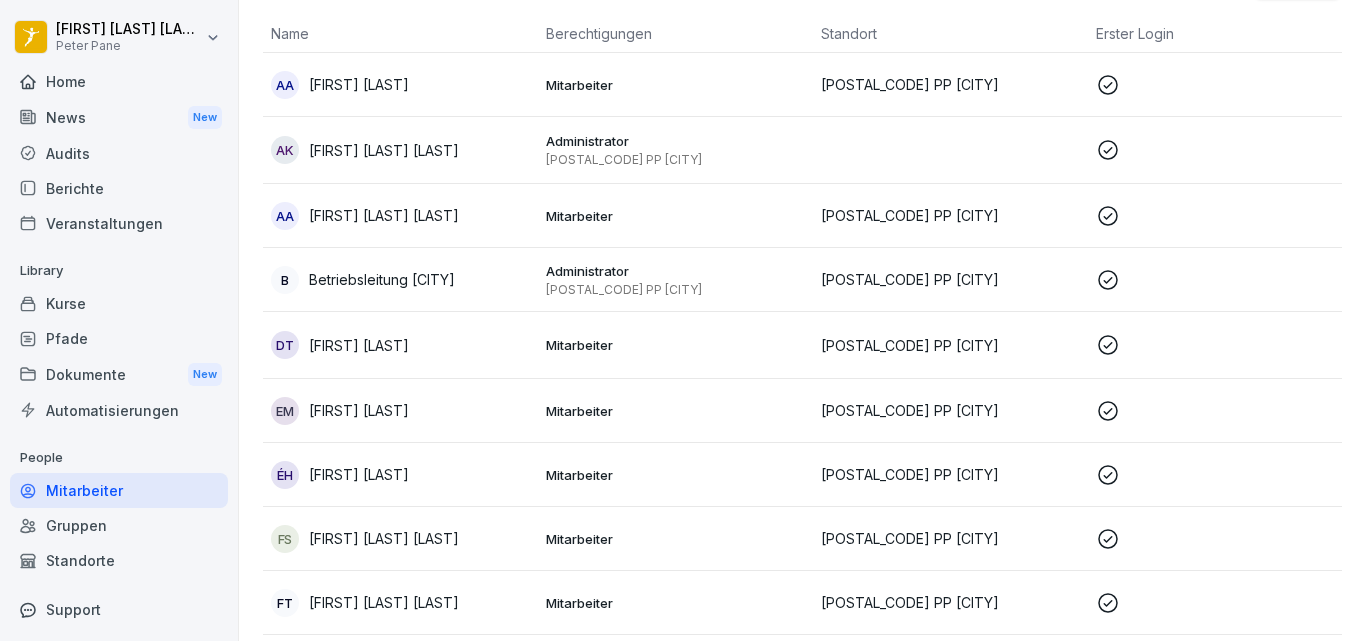 click on "[POSTAL_CODE] PP [CITY]" at bounding box center (950, 280) 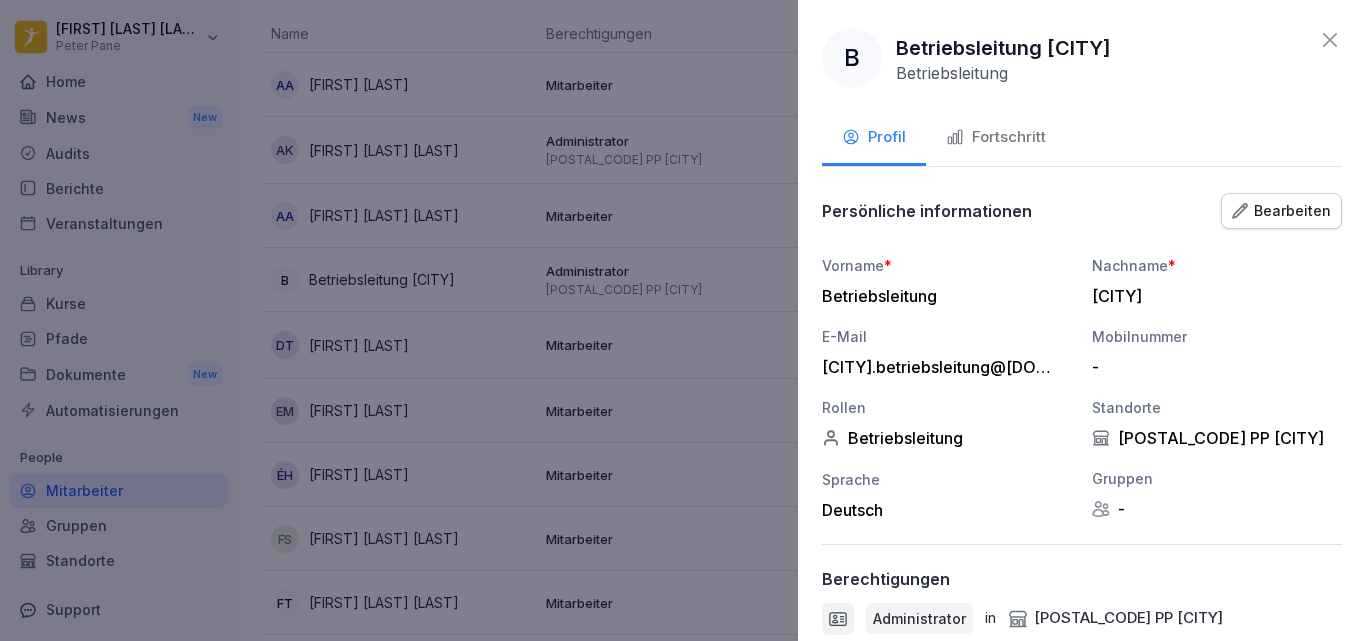 click on "Fortschritt" at bounding box center (996, 137) 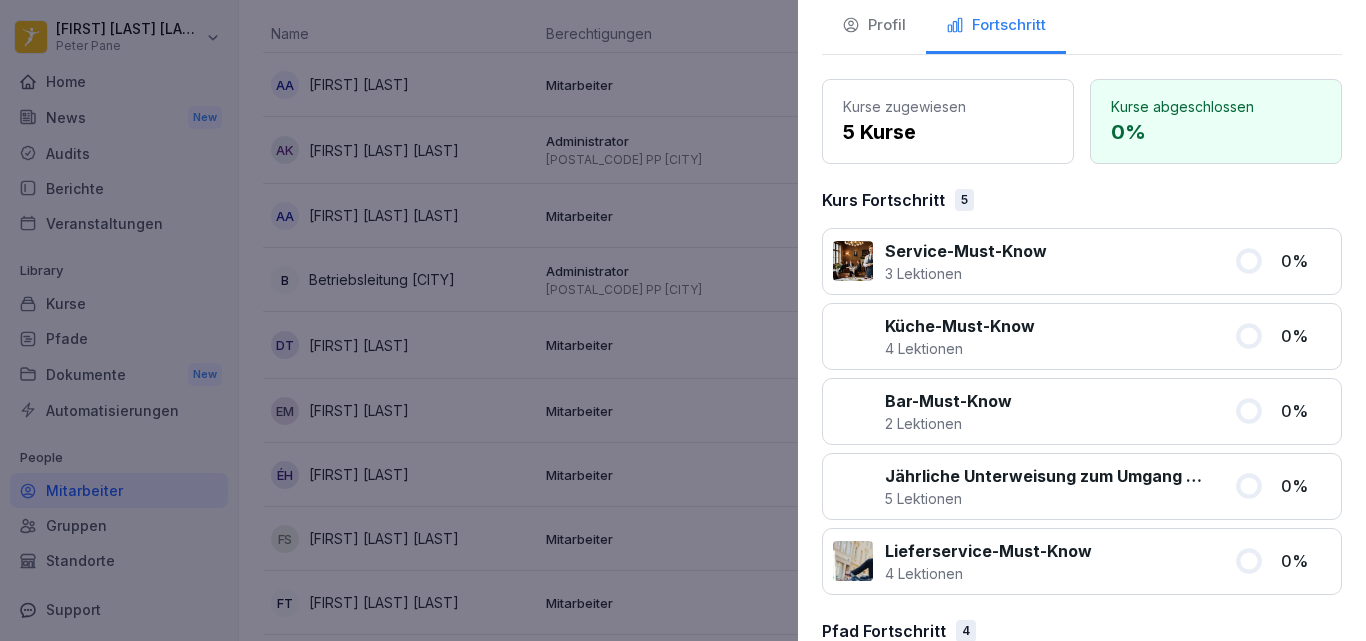scroll, scrollTop: 0, scrollLeft: 0, axis: both 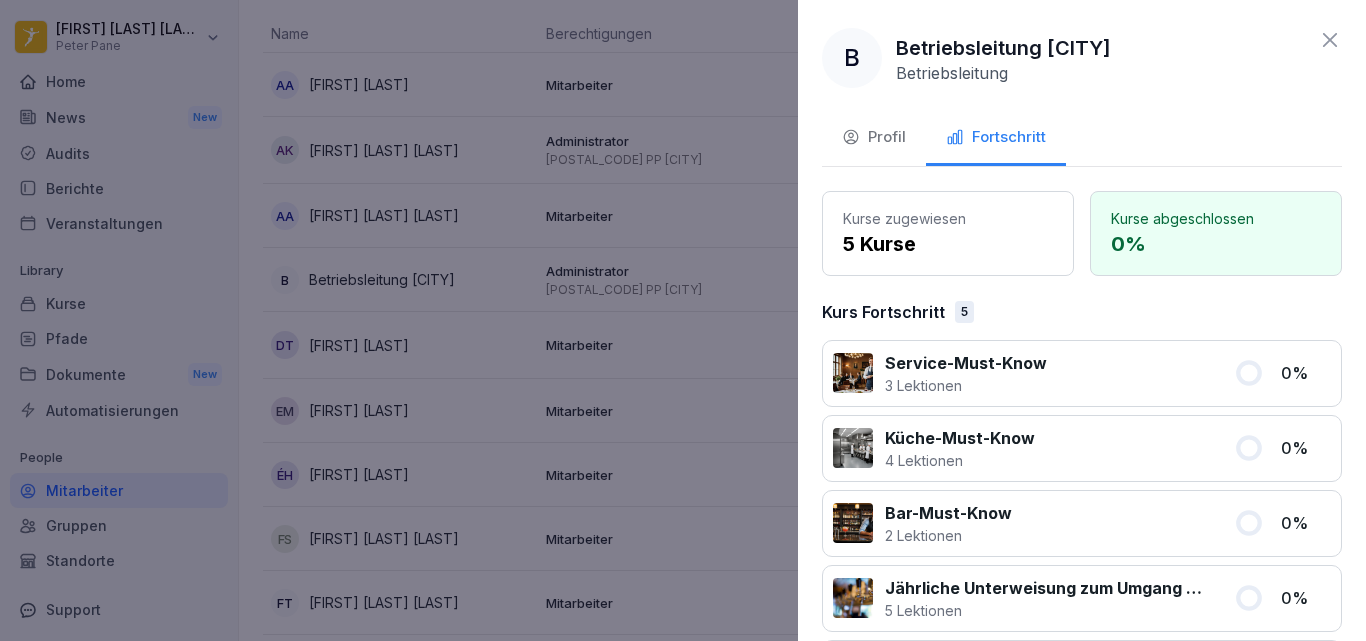 click on "Profil" at bounding box center [874, 137] 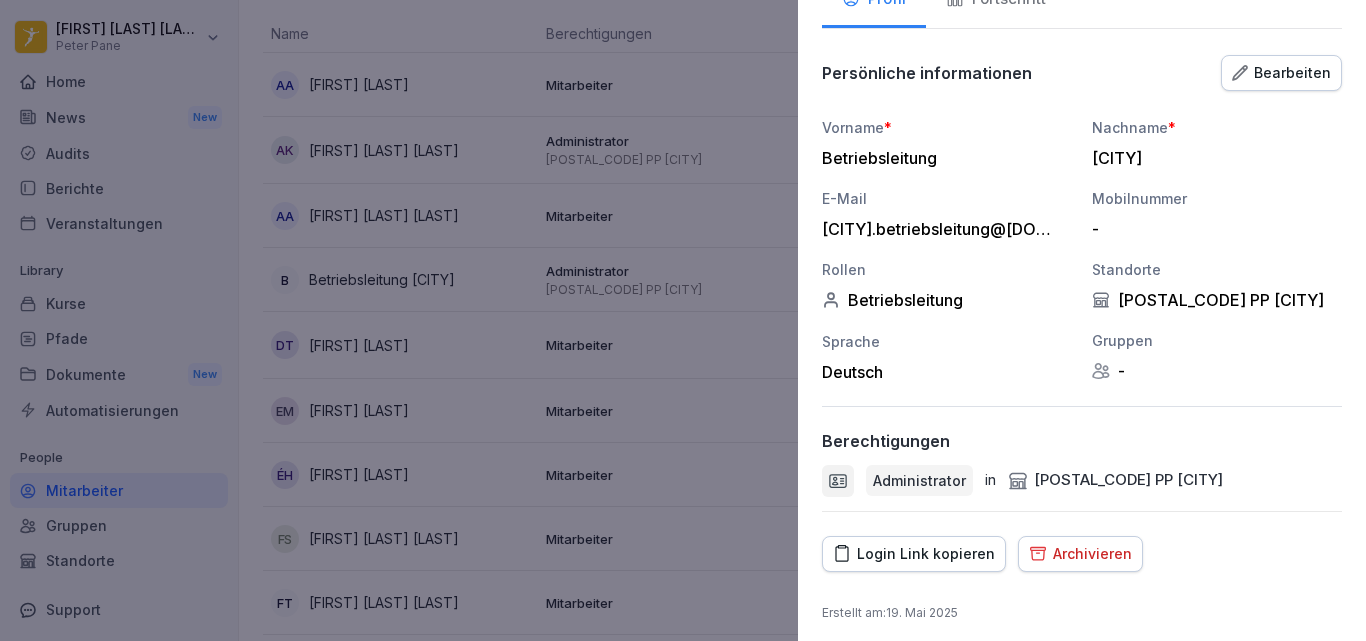 scroll, scrollTop: 147, scrollLeft: 0, axis: vertical 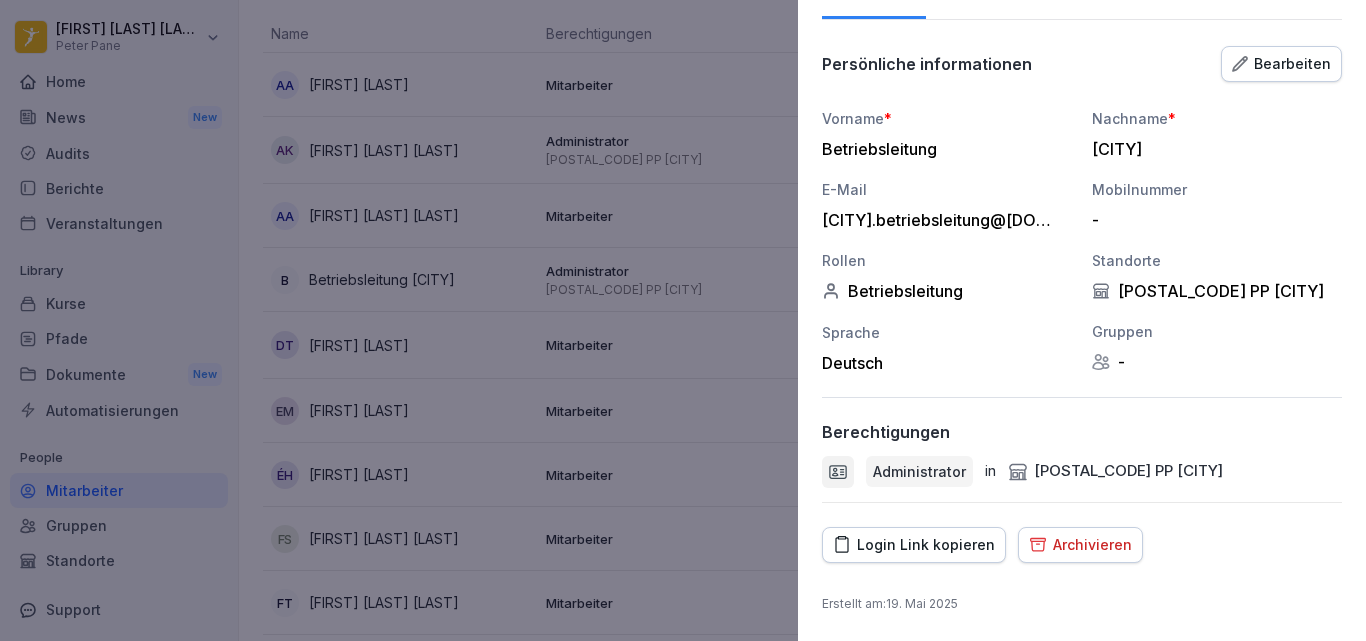 click on "Login Link kopieren" at bounding box center (914, 545) 